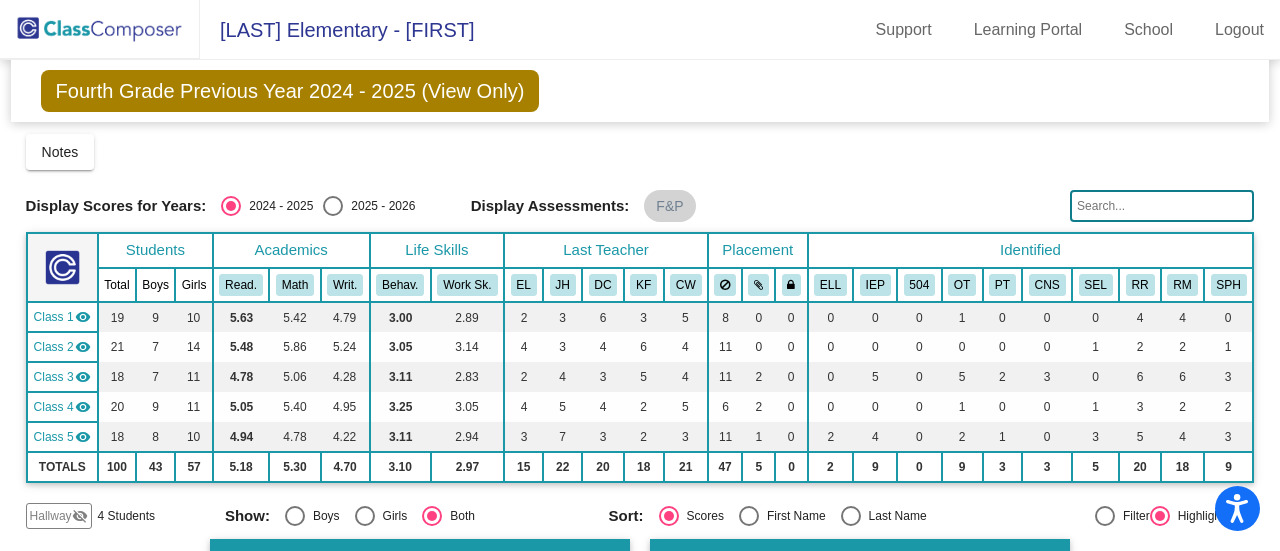 scroll, scrollTop: 0, scrollLeft: 0, axis: both 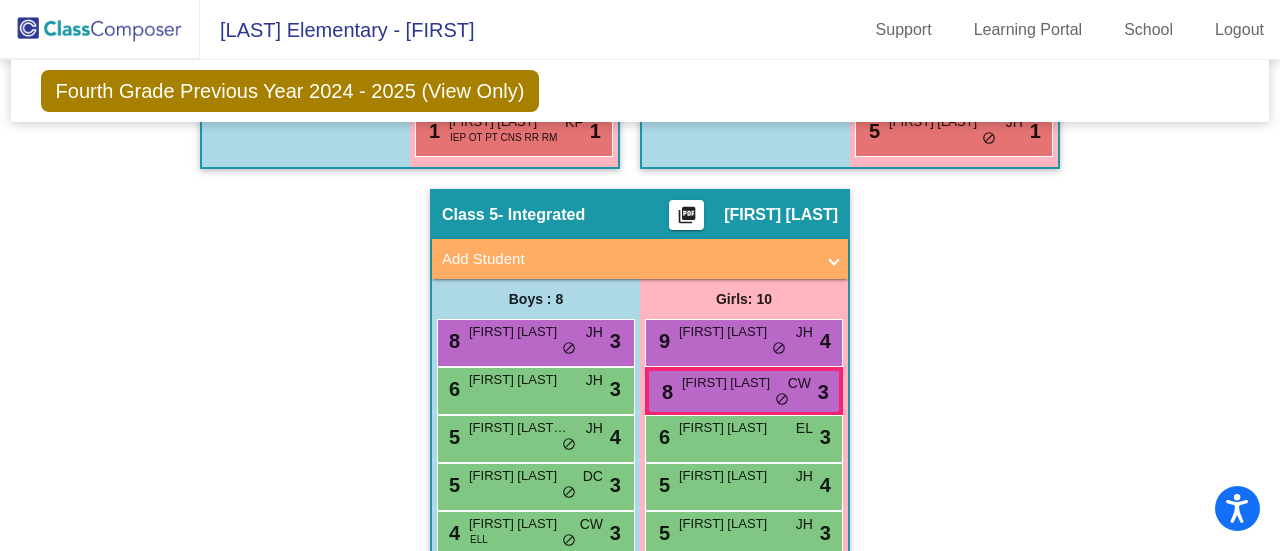 click 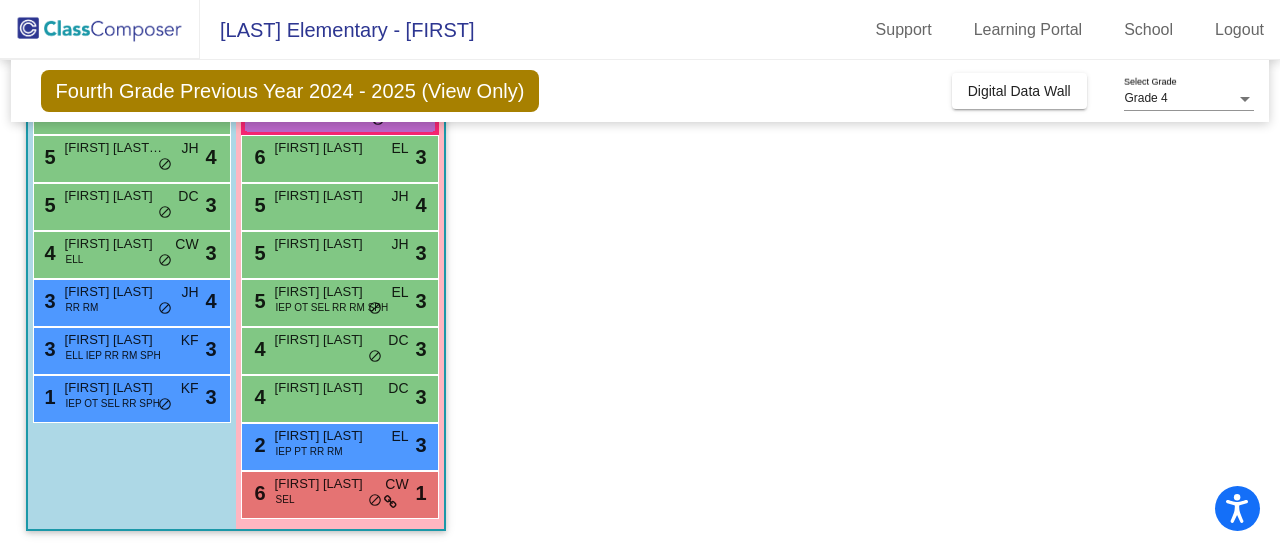 scroll, scrollTop: 280, scrollLeft: 0, axis: vertical 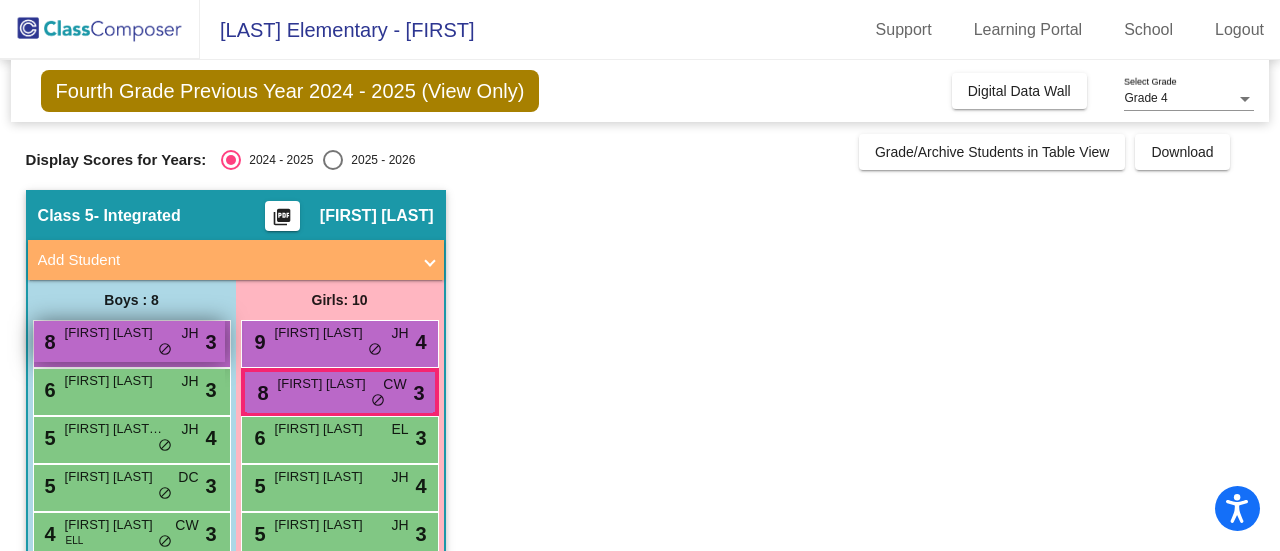 click on "8 Everett Moore JH lock do_not_disturb_alt 3" at bounding box center [129, 341] 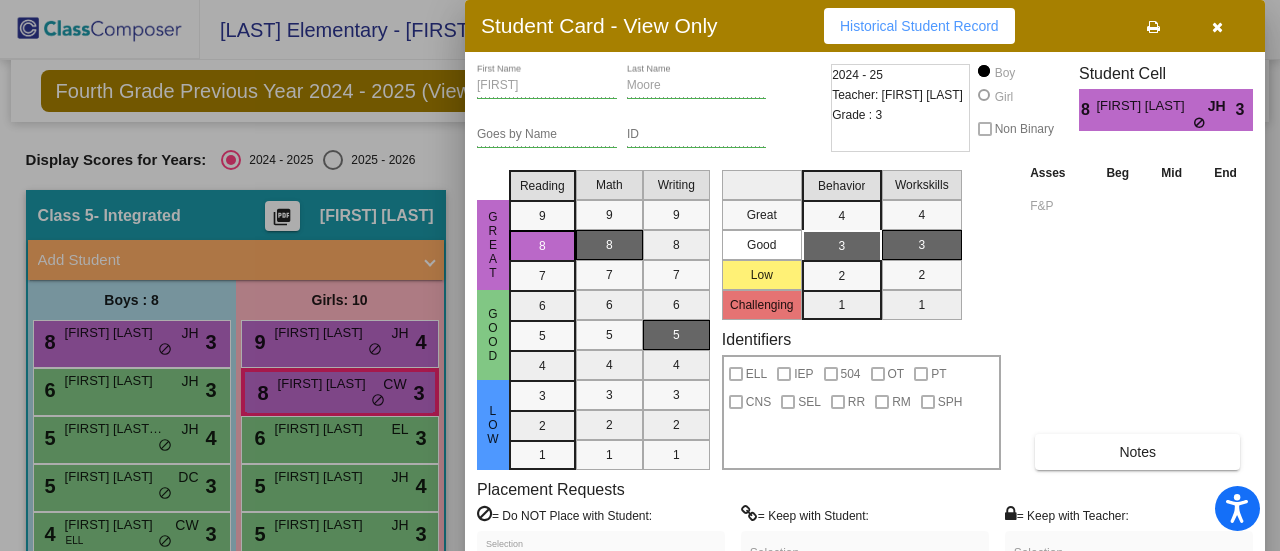 drag, startPoint x: 1274, startPoint y: 95, endPoint x: 1272, endPoint y: 160, distance: 65.03076 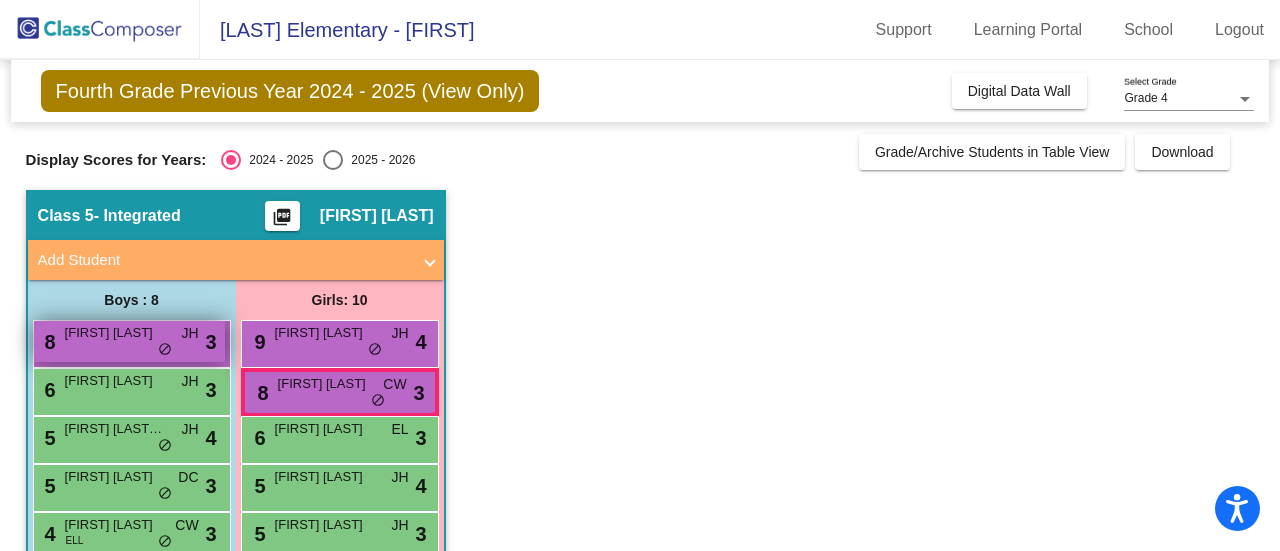 click on "[FIRST] [LAST]" at bounding box center (115, 333) 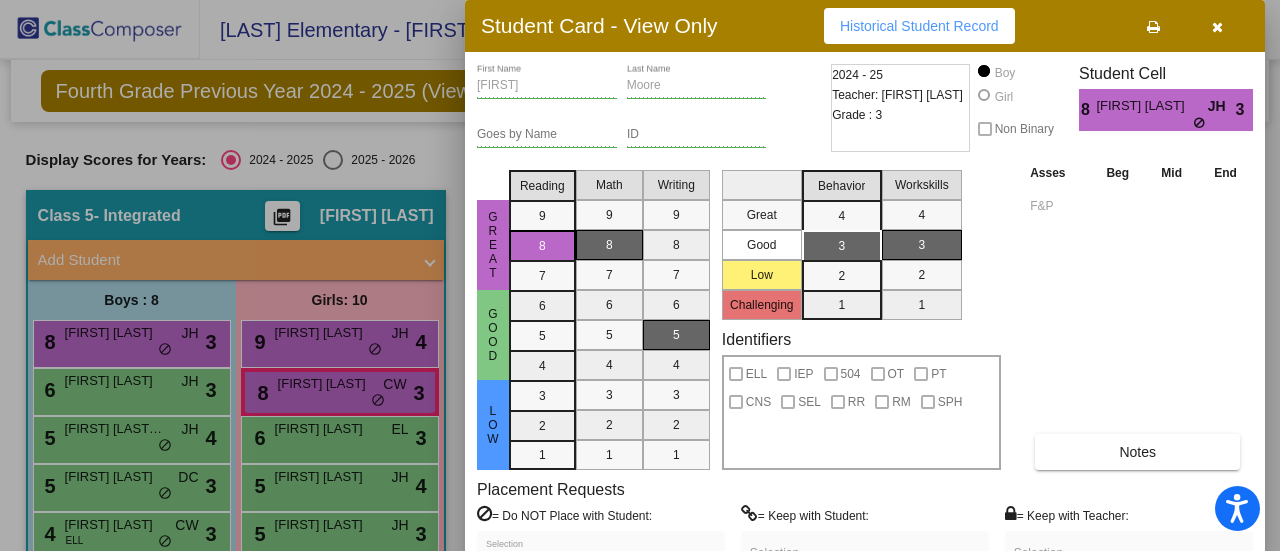 click on "Asses Beg Mid End F&P  Notes" at bounding box center [1139, 316] 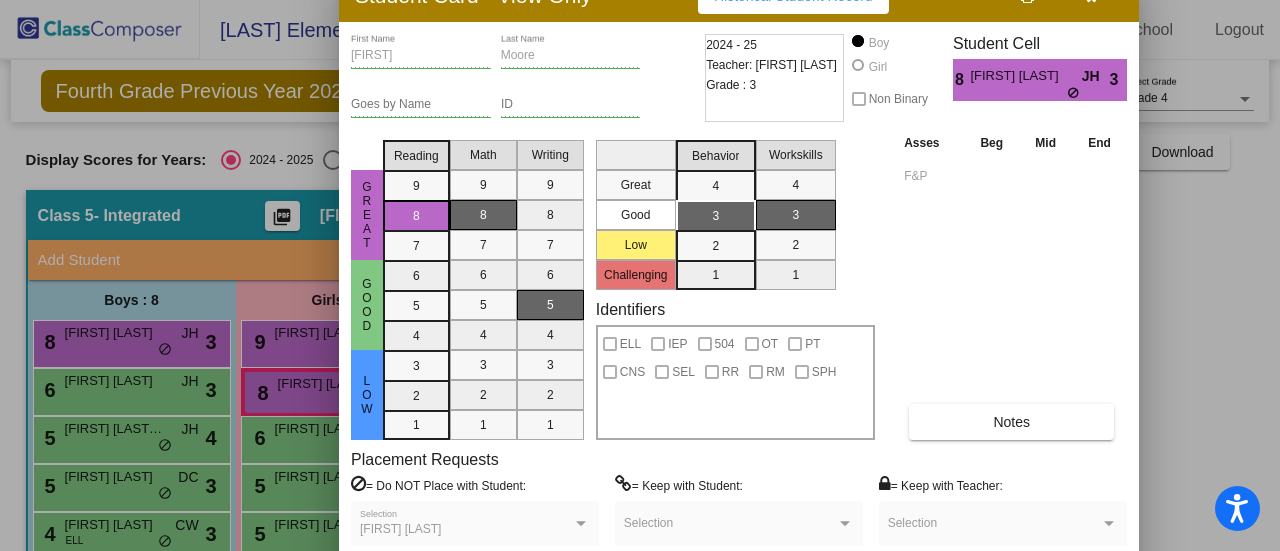 drag, startPoint x: 726, startPoint y: 14, endPoint x: 600, endPoint y: -16, distance: 129.5222 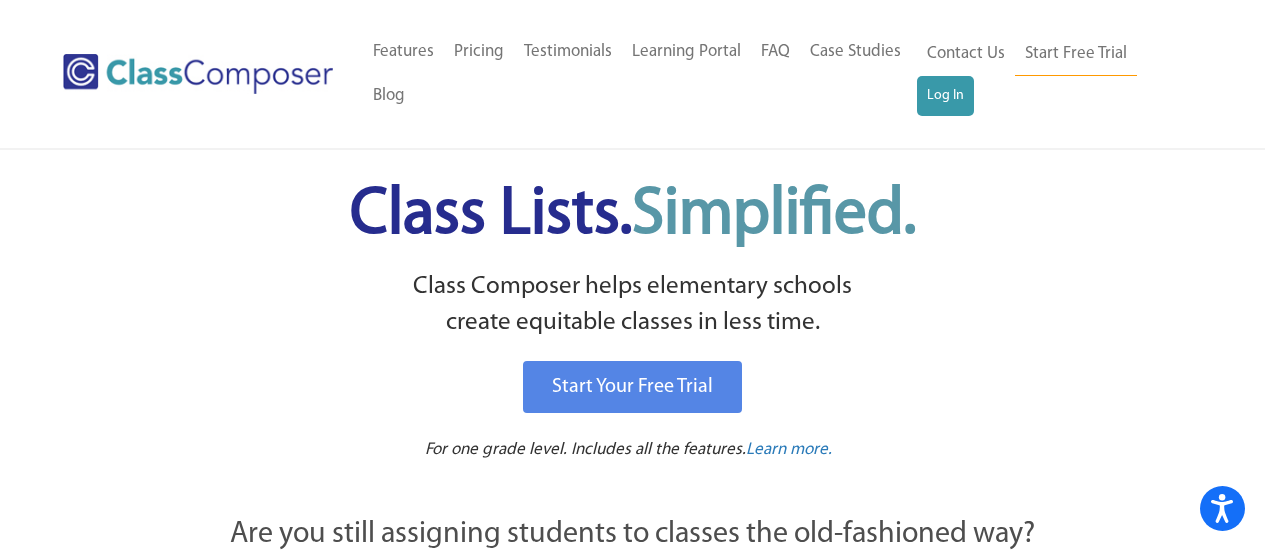 scroll, scrollTop: 0, scrollLeft: 0, axis: both 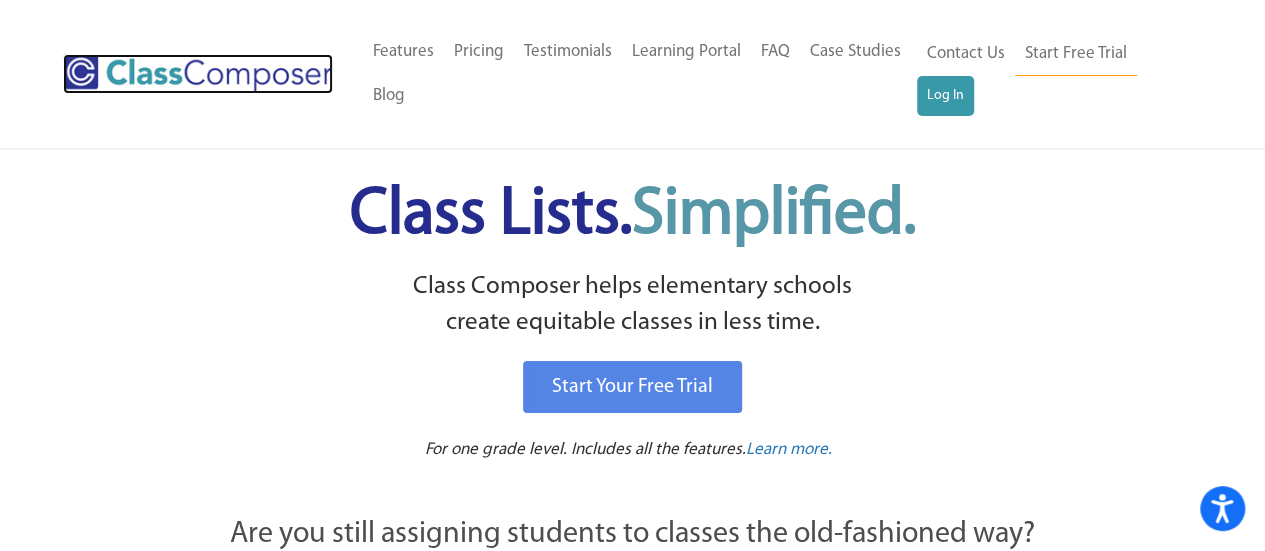 click at bounding box center [198, 74] 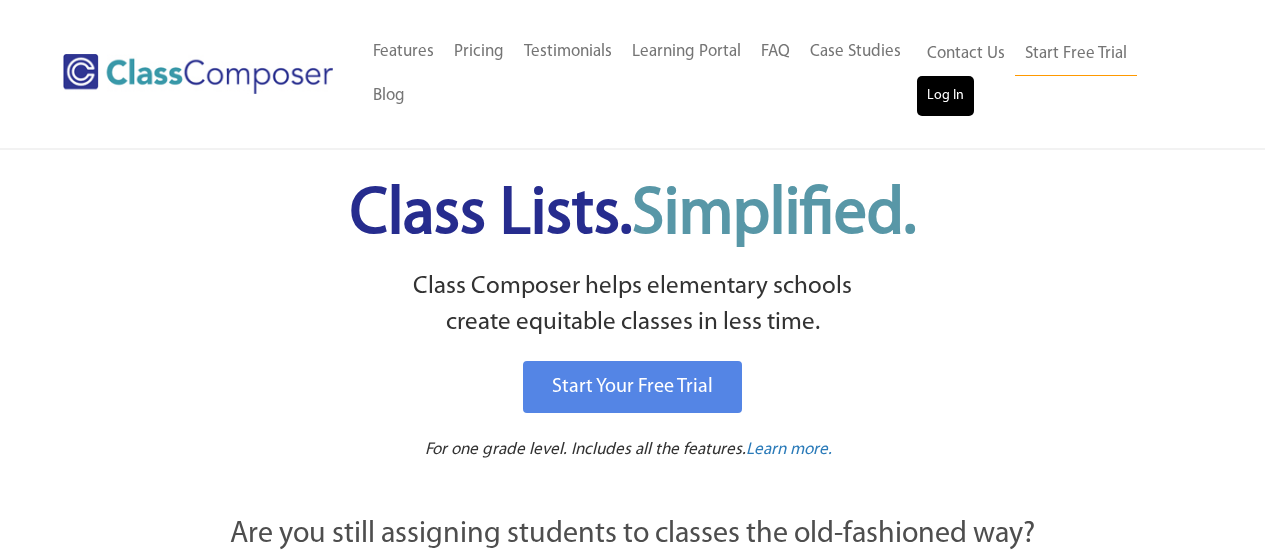 scroll, scrollTop: 0, scrollLeft: 0, axis: both 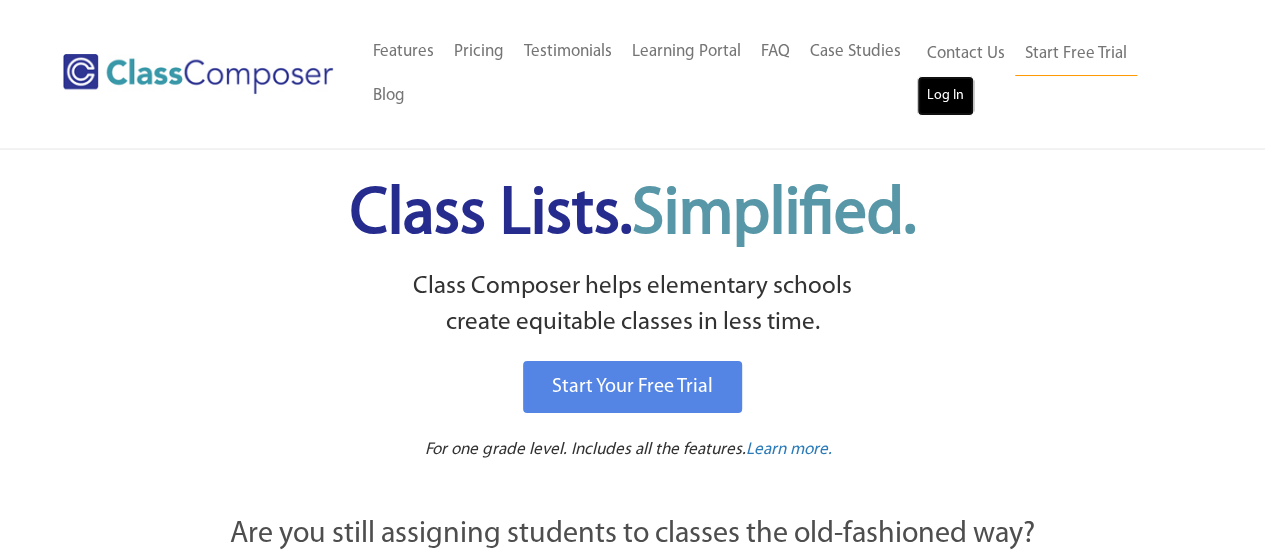 click on "Log In" at bounding box center (945, 96) 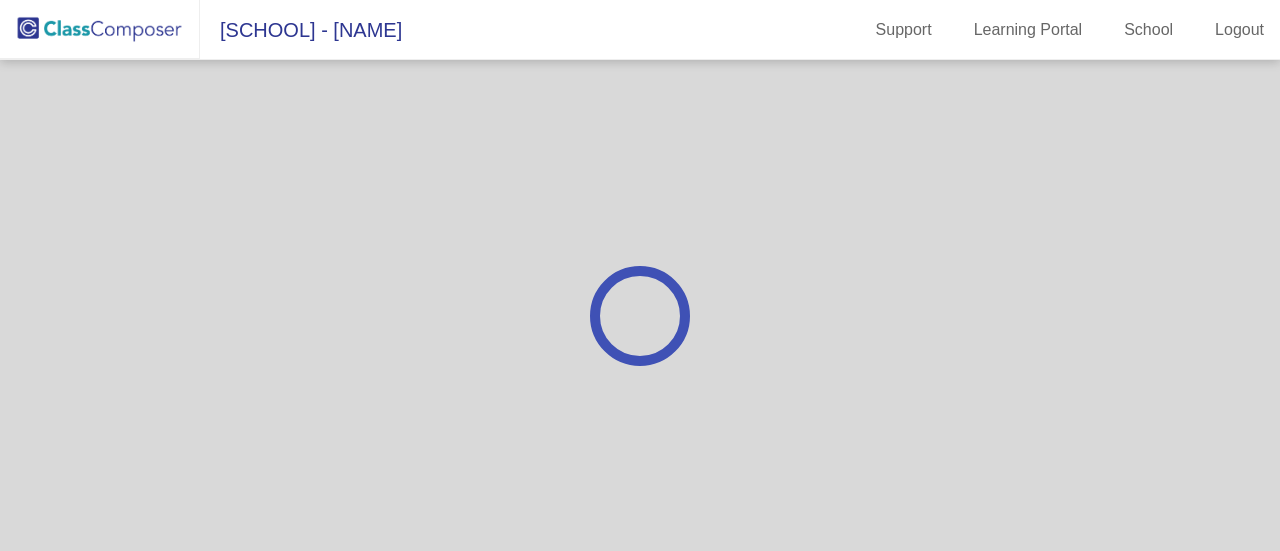 scroll, scrollTop: 0, scrollLeft: 0, axis: both 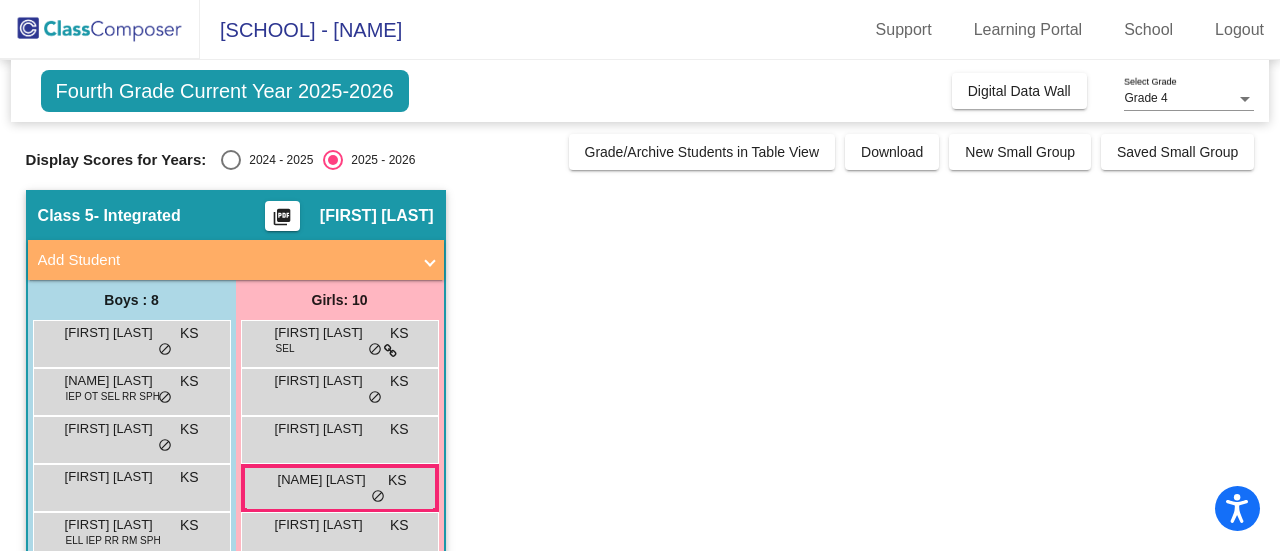 click at bounding box center (231, 160) 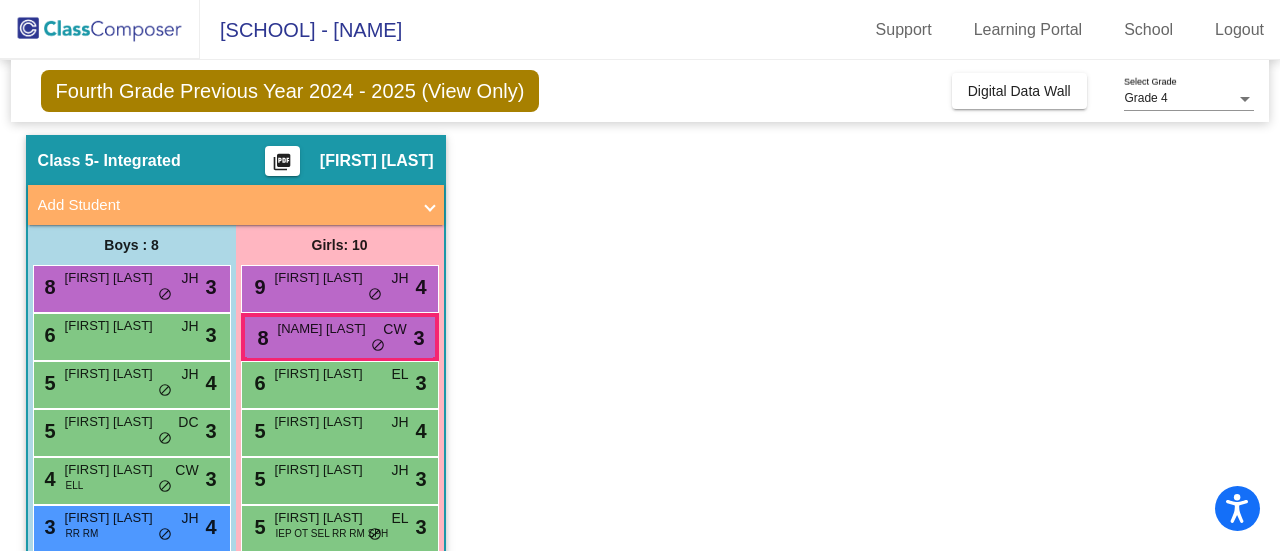 scroll, scrollTop: 53, scrollLeft: 0, axis: vertical 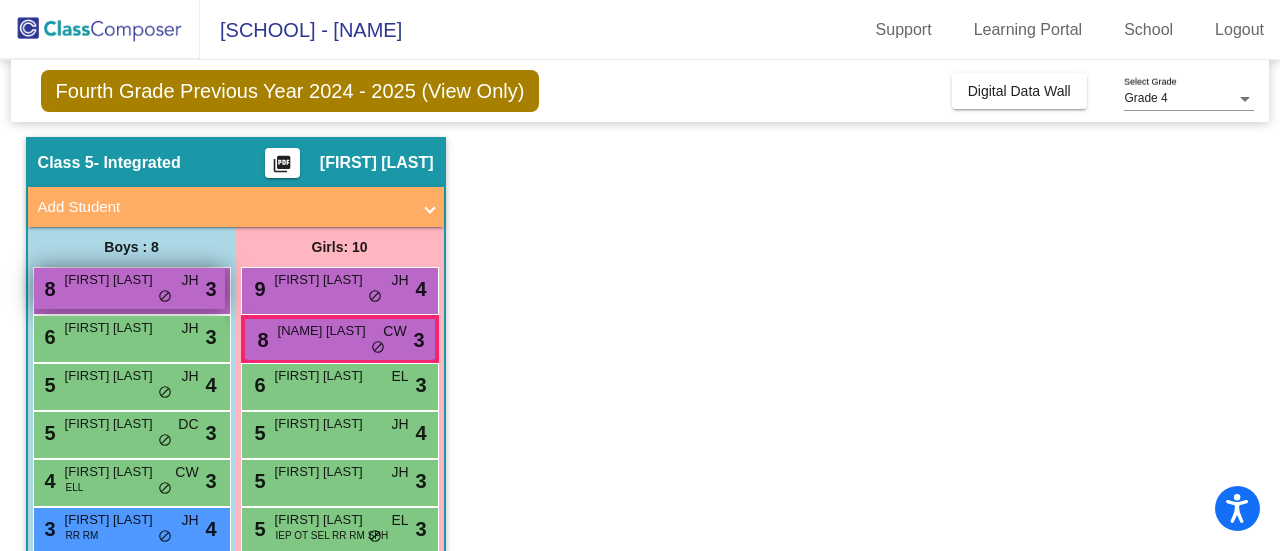 click on "[FIRST] [LAST]" at bounding box center [115, 280] 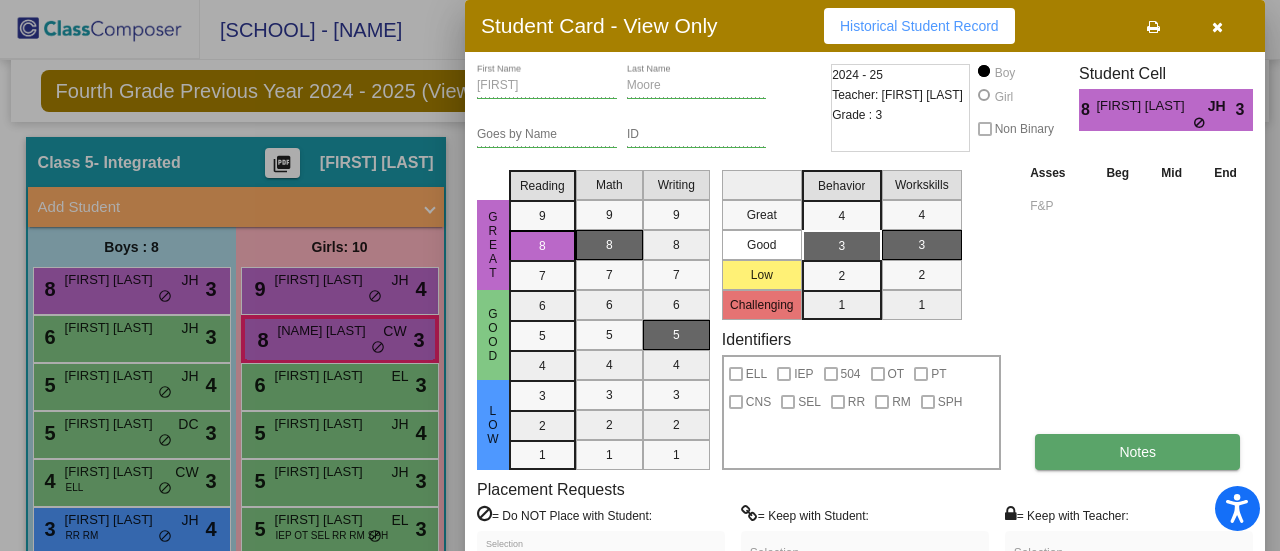 click on "Notes" at bounding box center (1137, 452) 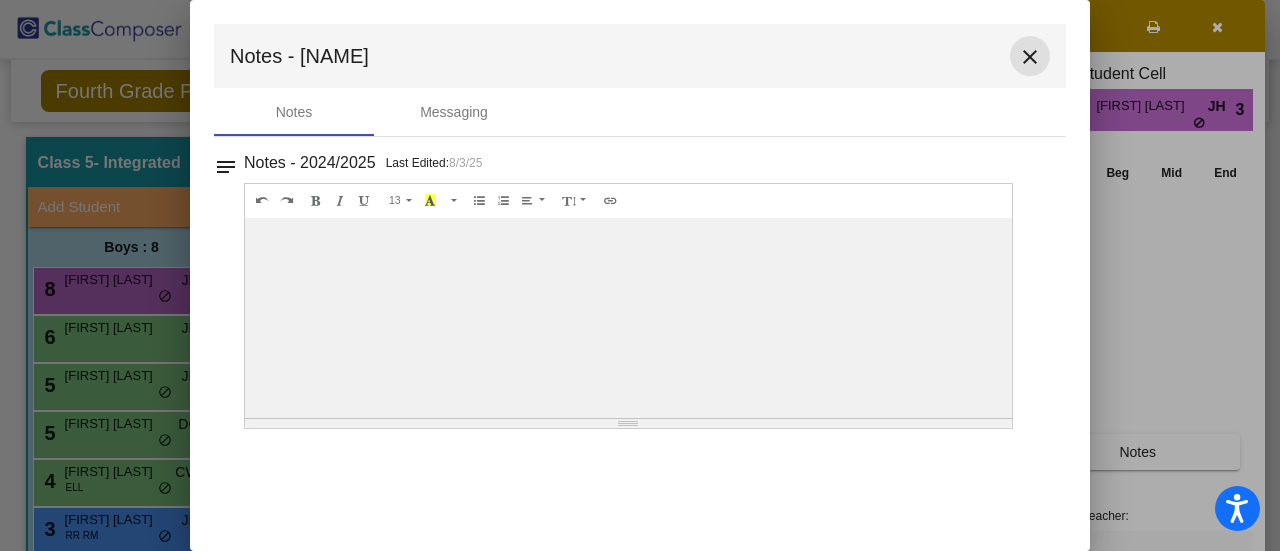 click on "close" at bounding box center (1030, 57) 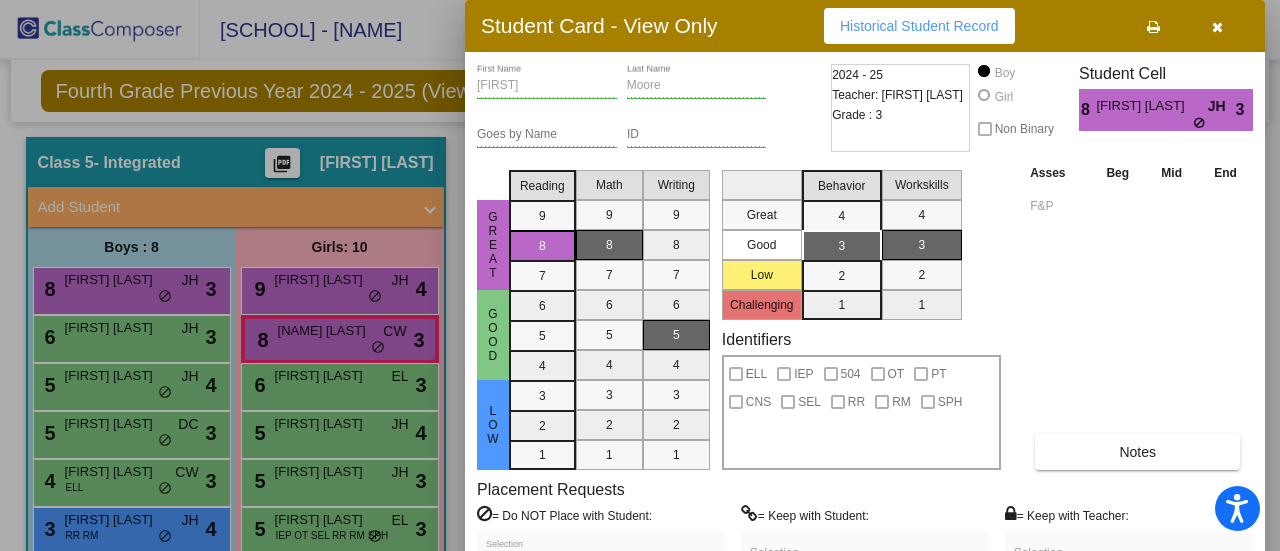 click on "Historical Student Record" at bounding box center (919, 26) 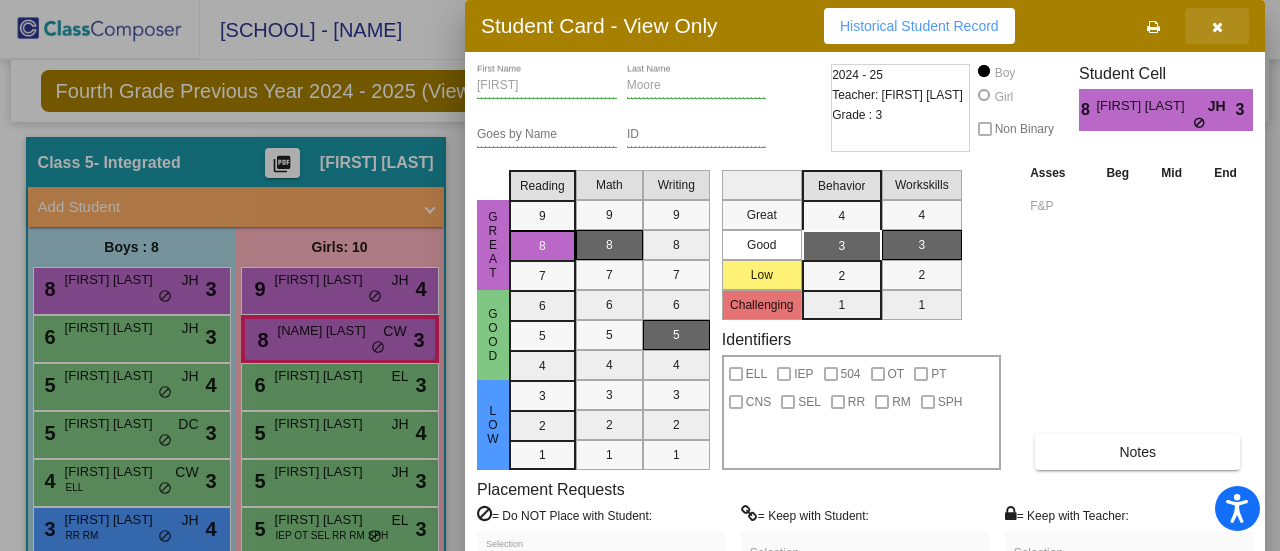 click at bounding box center (1217, 27) 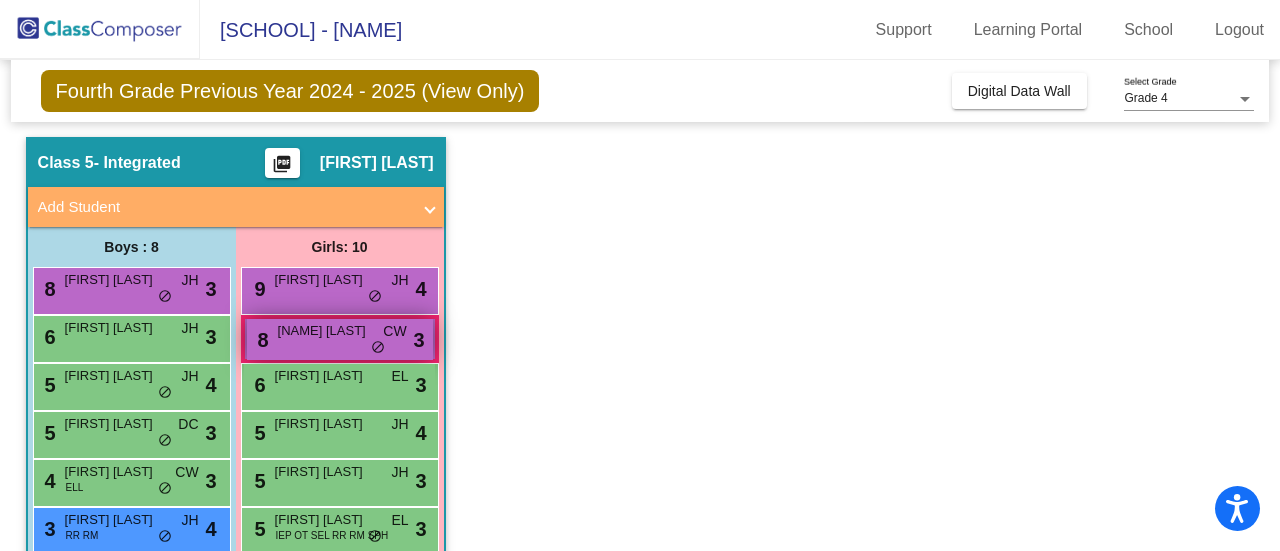 click on "8 [NAME] [LAST] CW lock do_not_disturb_alt 3" at bounding box center [340, 339] 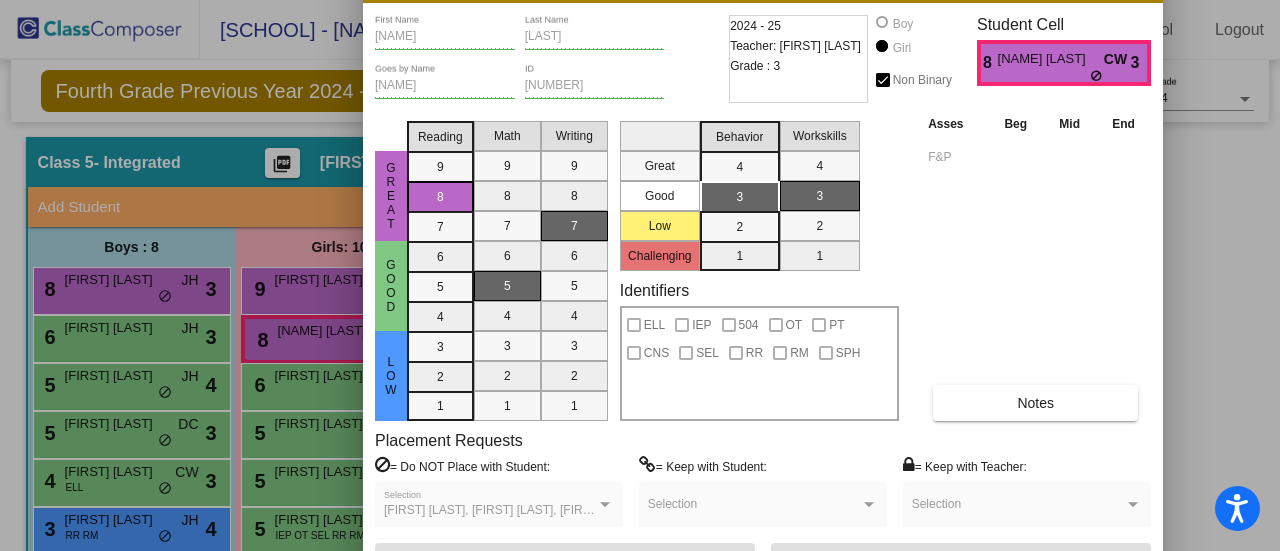 drag, startPoint x: 768, startPoint y: 26, endPoint x: 667, endPoint y: -25, distance: 113.14592 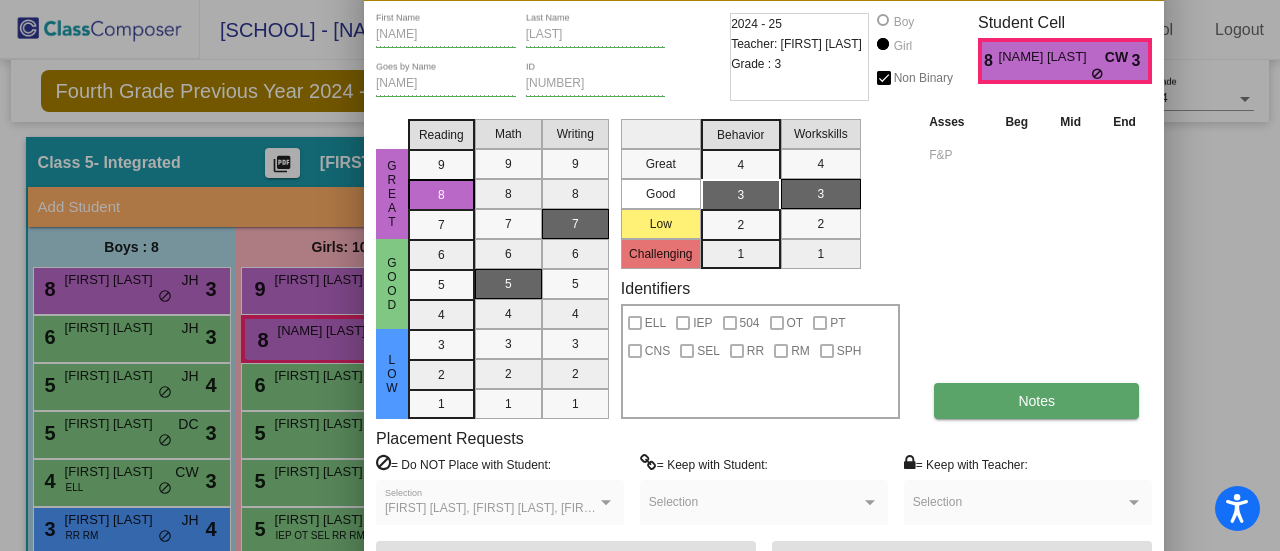click on "Notes" at bounding box center [1036, 401] 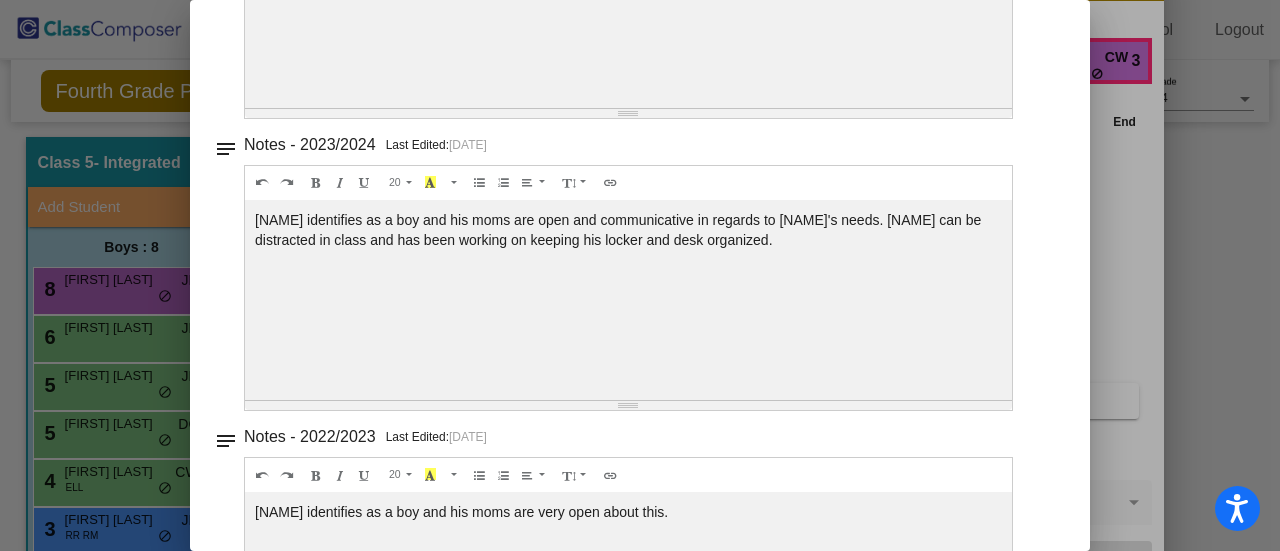 scroll, scrollTop: 312, scrollLeft: 0, axis: vertical 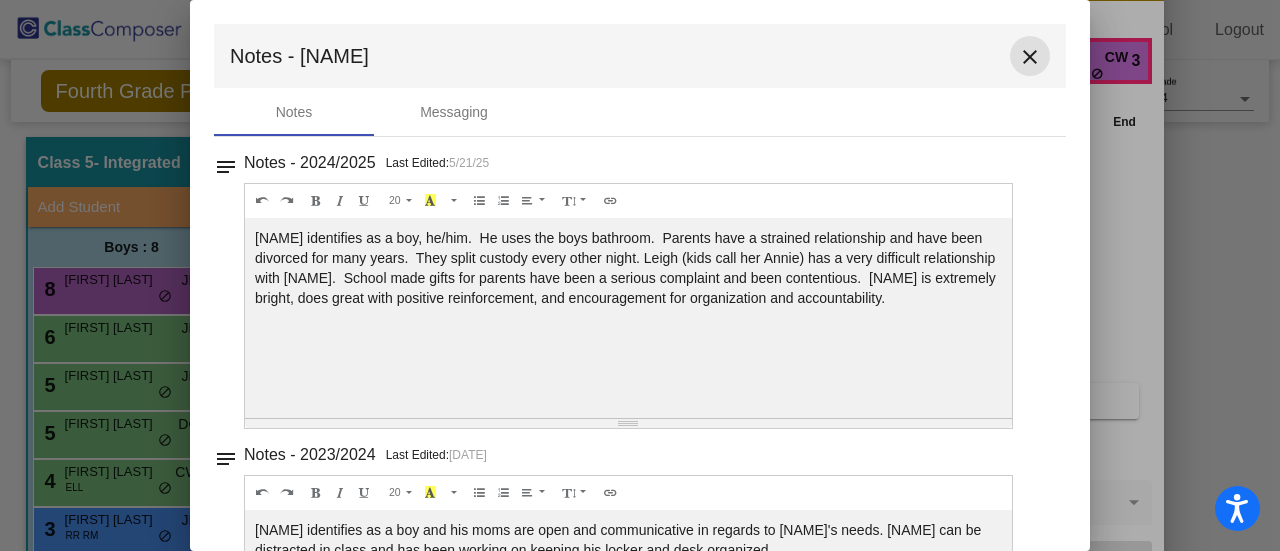 click on "close" at bounding box center (1030, 57) 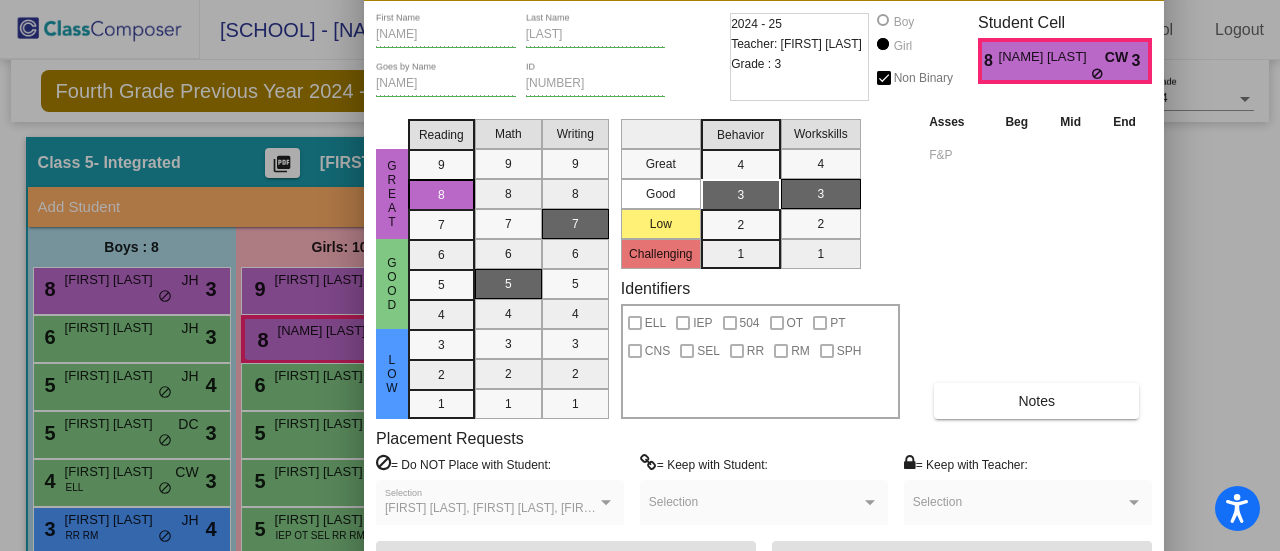 drag, startPoint x: 990, startPoint y: 225, endPoint x: 974, endPoint y: 375, distance: 150.85092 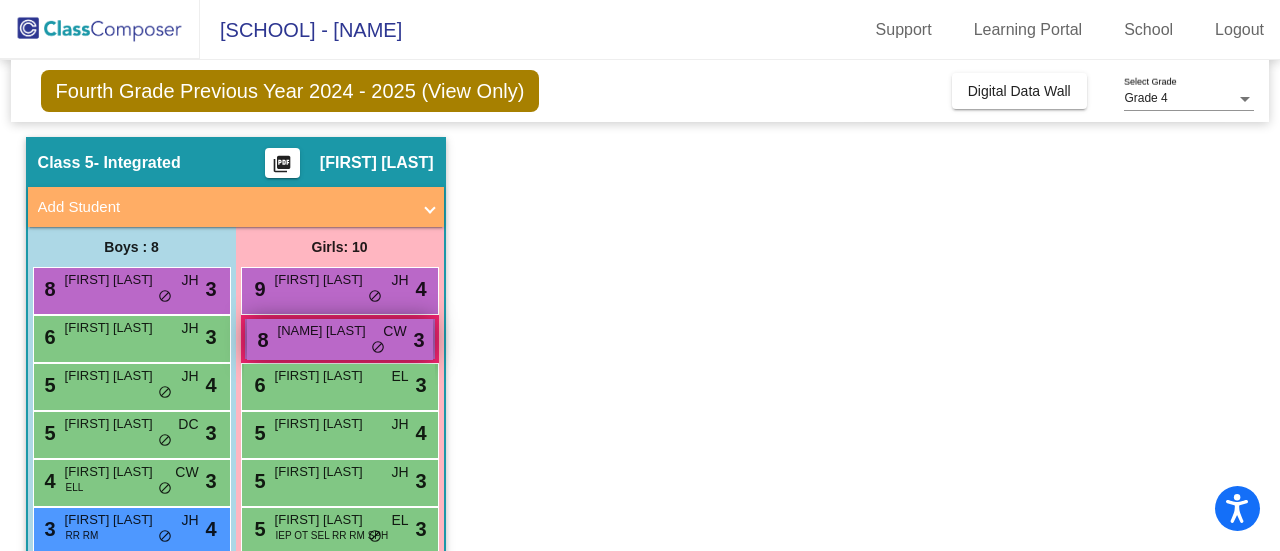 click on "[NAME] [LAST]" at bounding box center (328, 331) 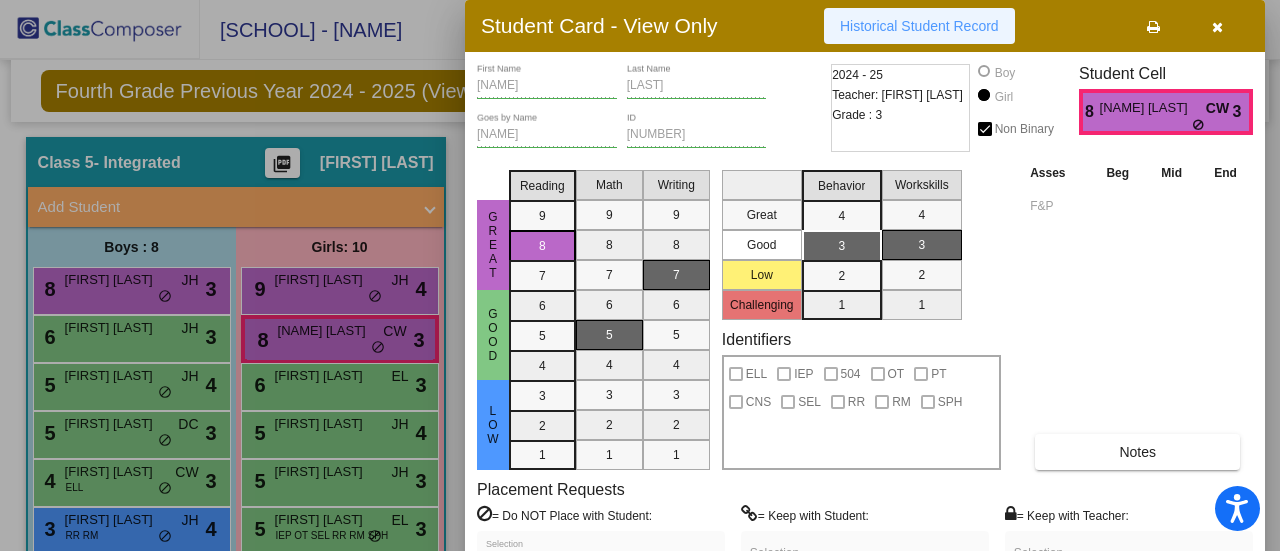click on "Historical Student Record" at bounding box center [919, 26] 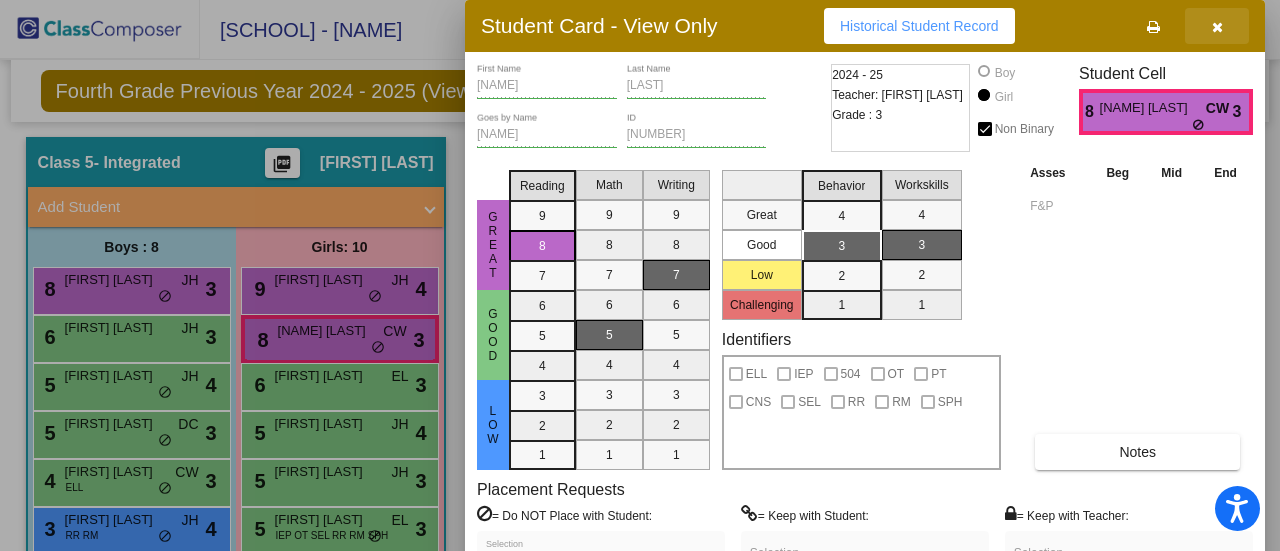 click at bounding box center (1217, 26) 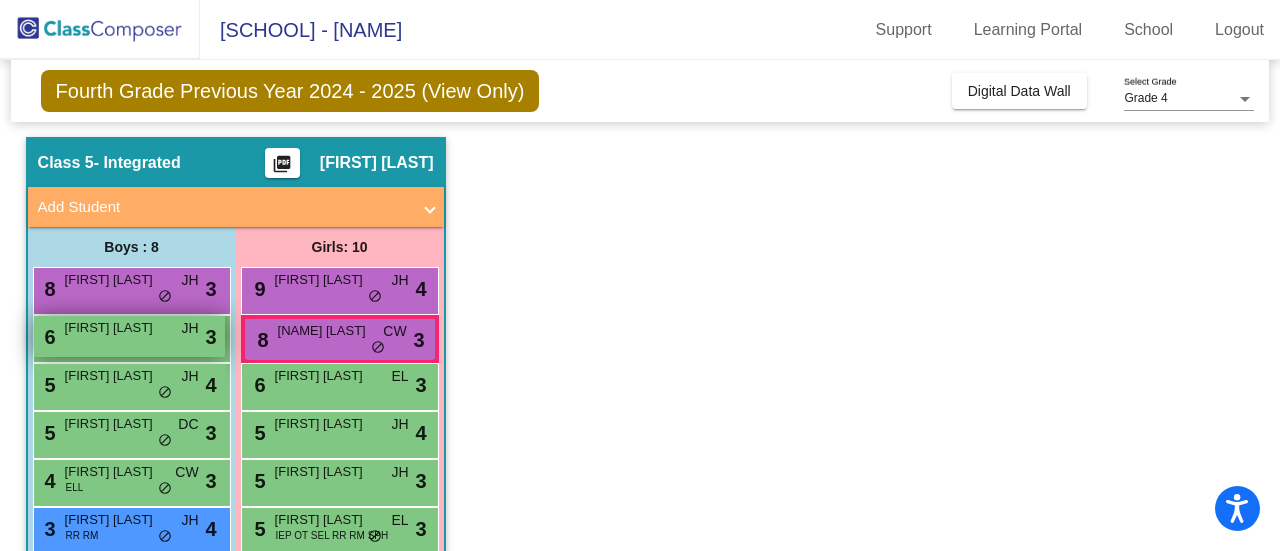 click on "[FIRST] [LAST]" at bounding box center (115, 328) 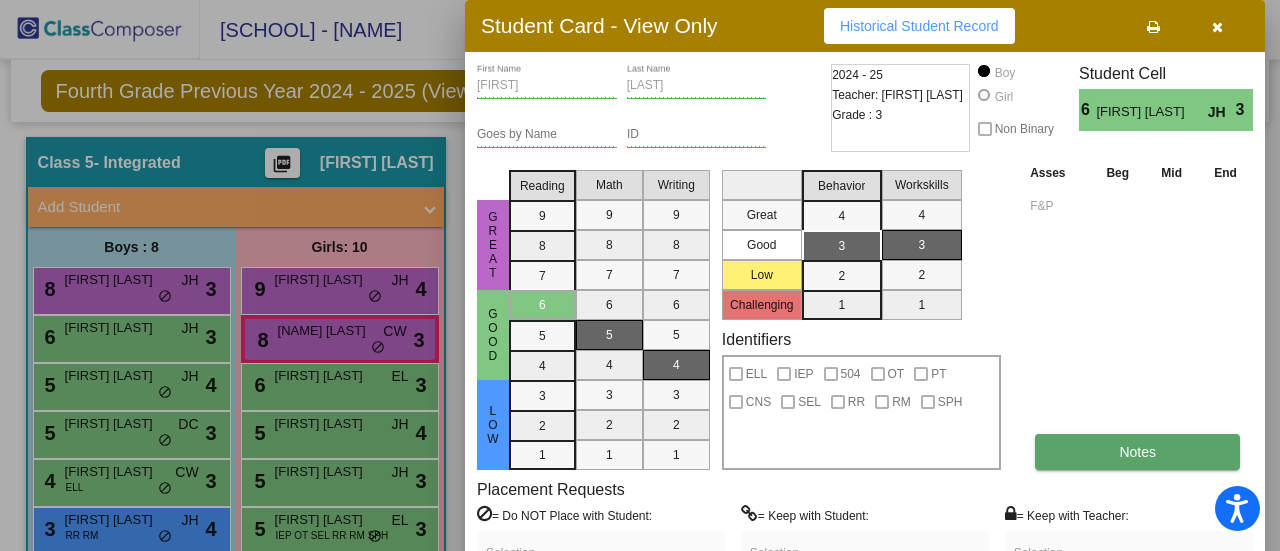 click on "Notes" at bounding box center (1137, 452) 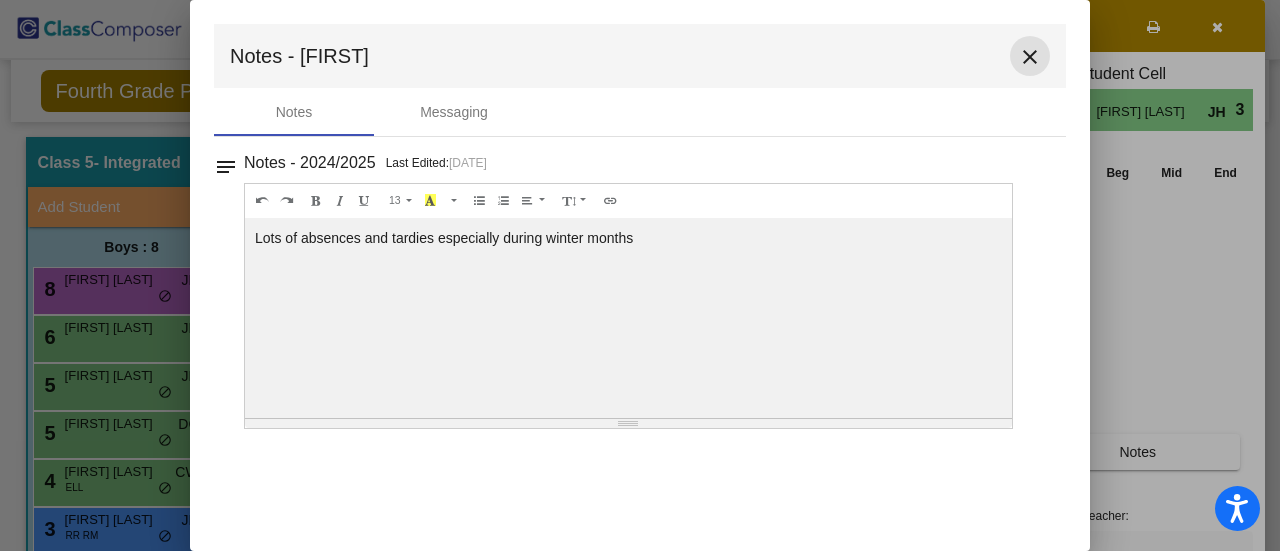 click on "close" at bounding box center (1030, 57) 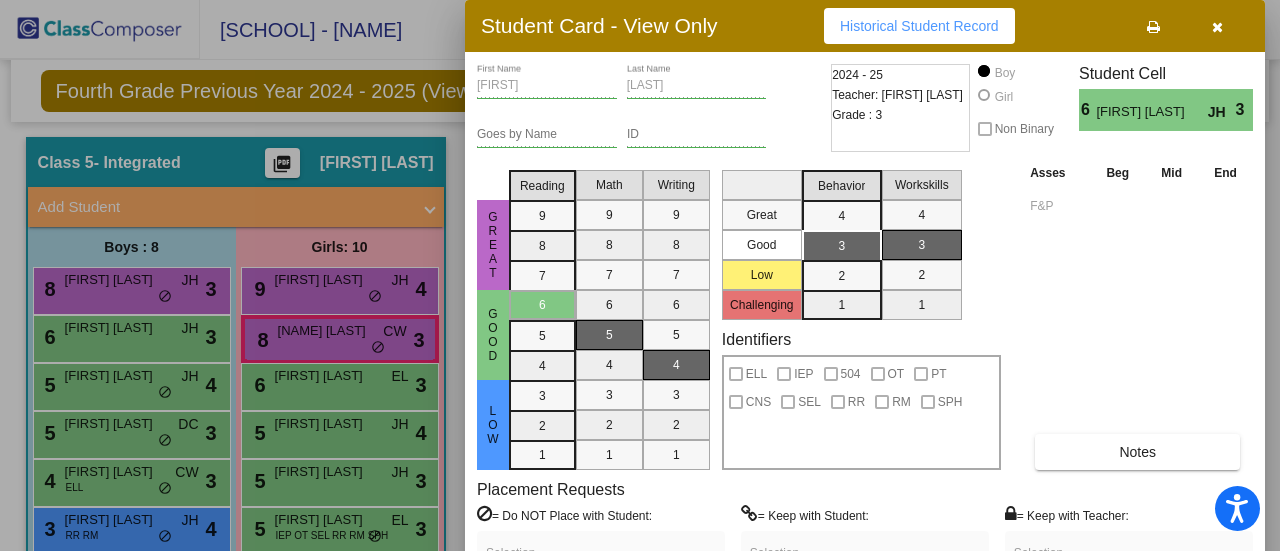 click on "Historical Student Record" at bounding box center (919, 26) 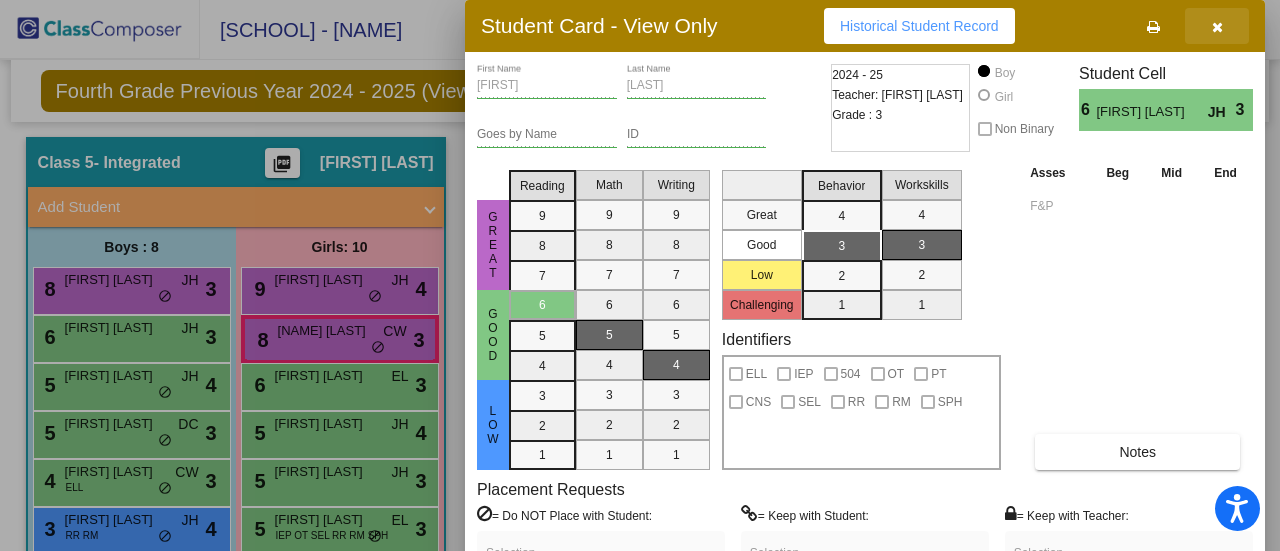 click at bounding box center (1217, 26) 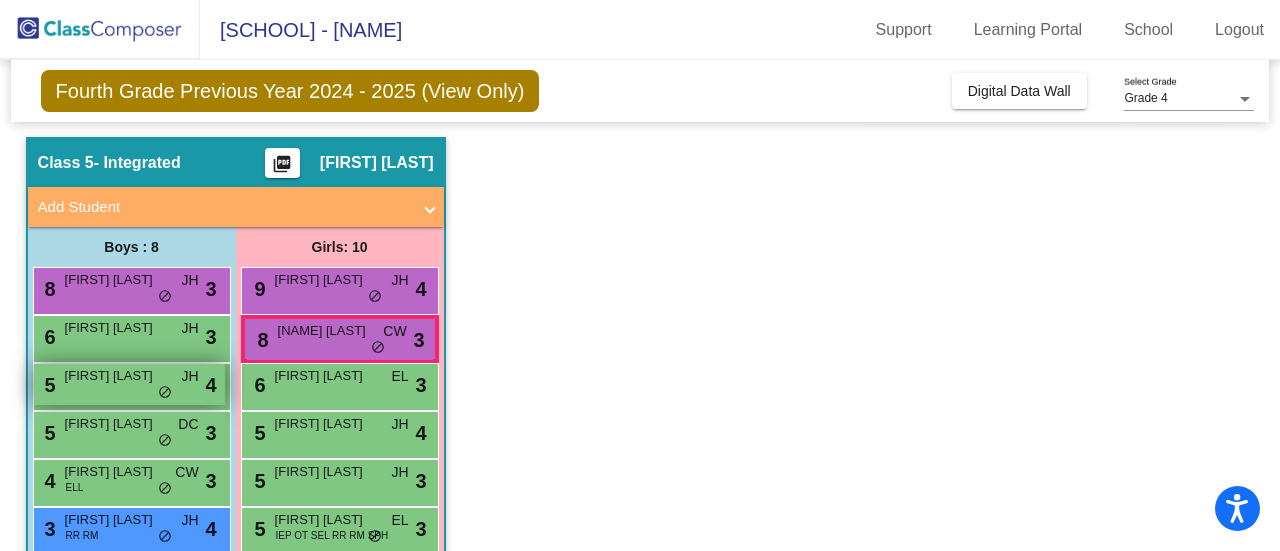 click on "[NUMBER] [FIRST] [LAST] JH lock do_not_disturb_alt 4" at bounding box center [129, 384] 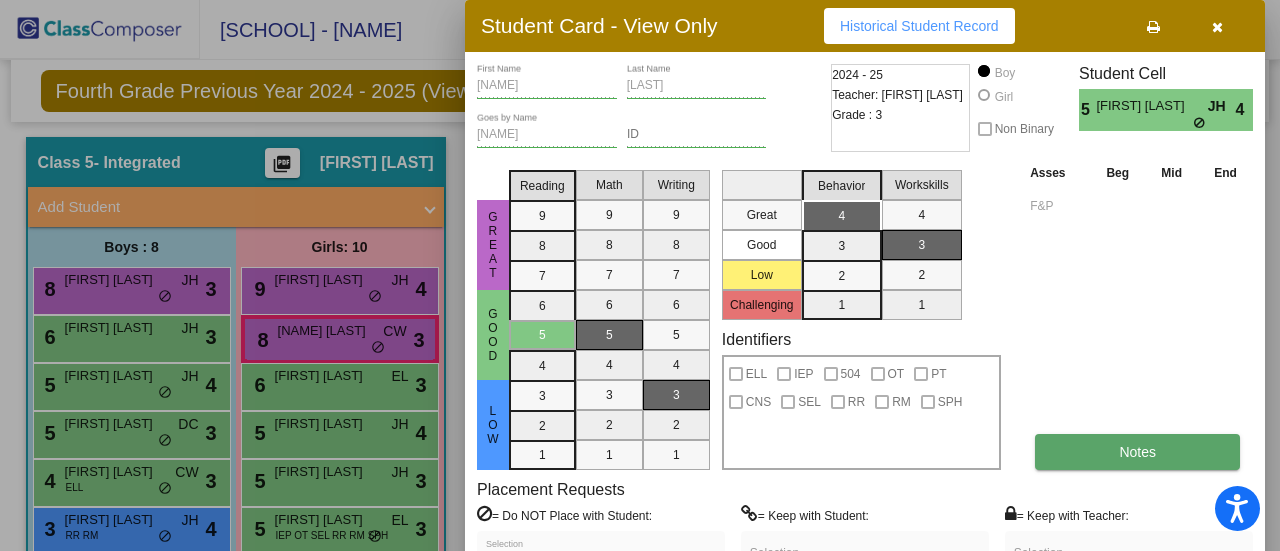 click on "Notes" at bounding box center (1137, 452) 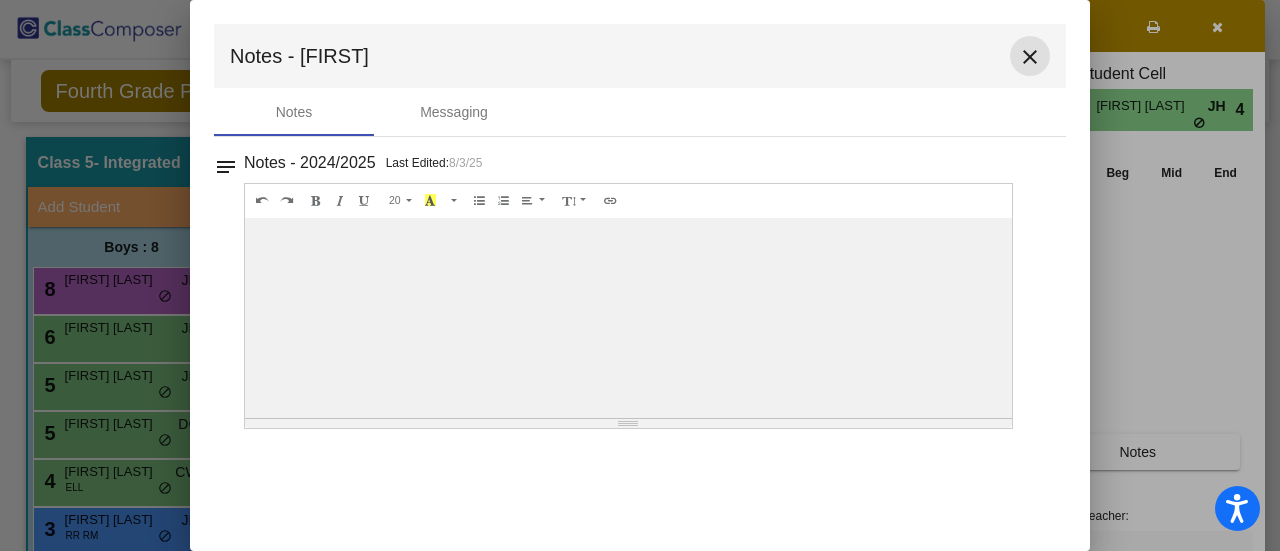 click on "close" at bounding box center (1030, 57) 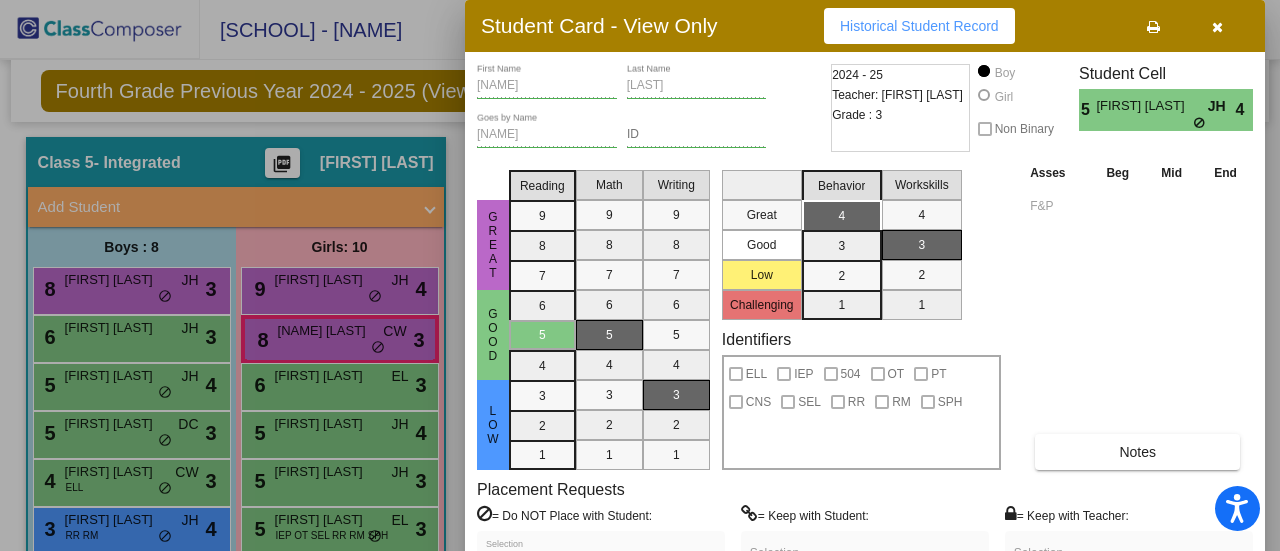 click on "Historical Student Record" at bounding box center [919, 26] 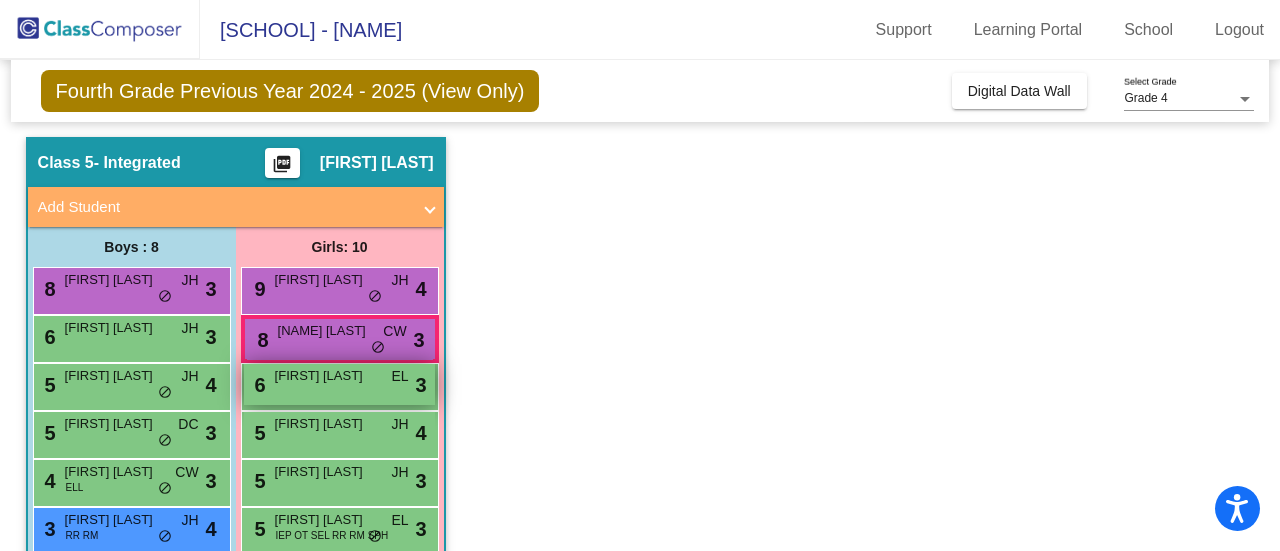 click on "6 [NAME] [LAST] EL lock do_not_disturb_alt 3" at bounding box center [339, 384] 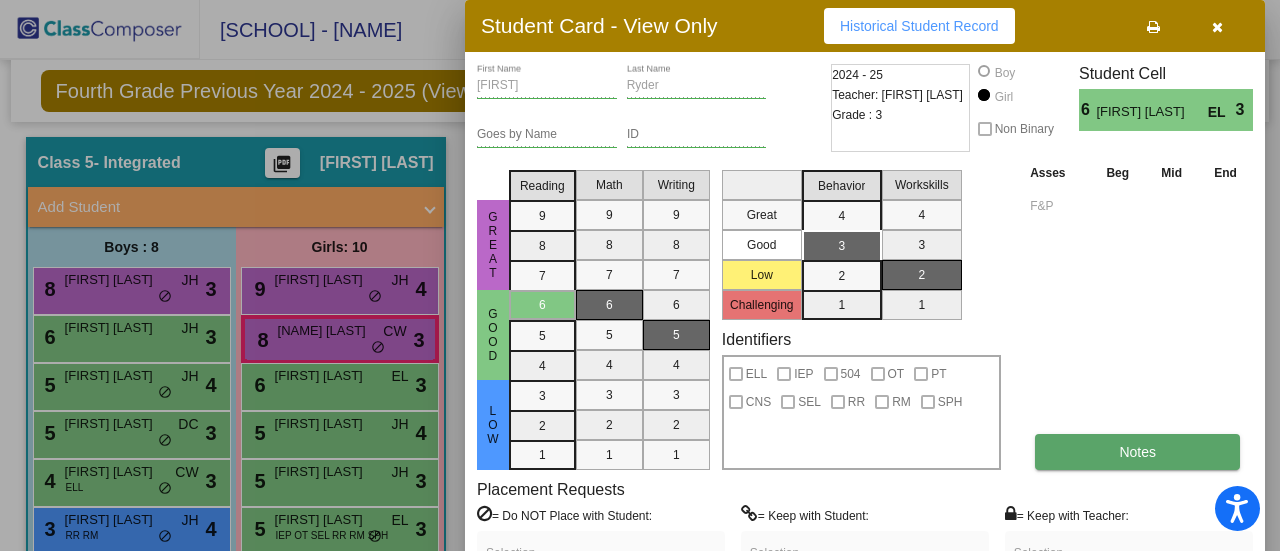 click on "Notes" at bounding box center (1137, 452) 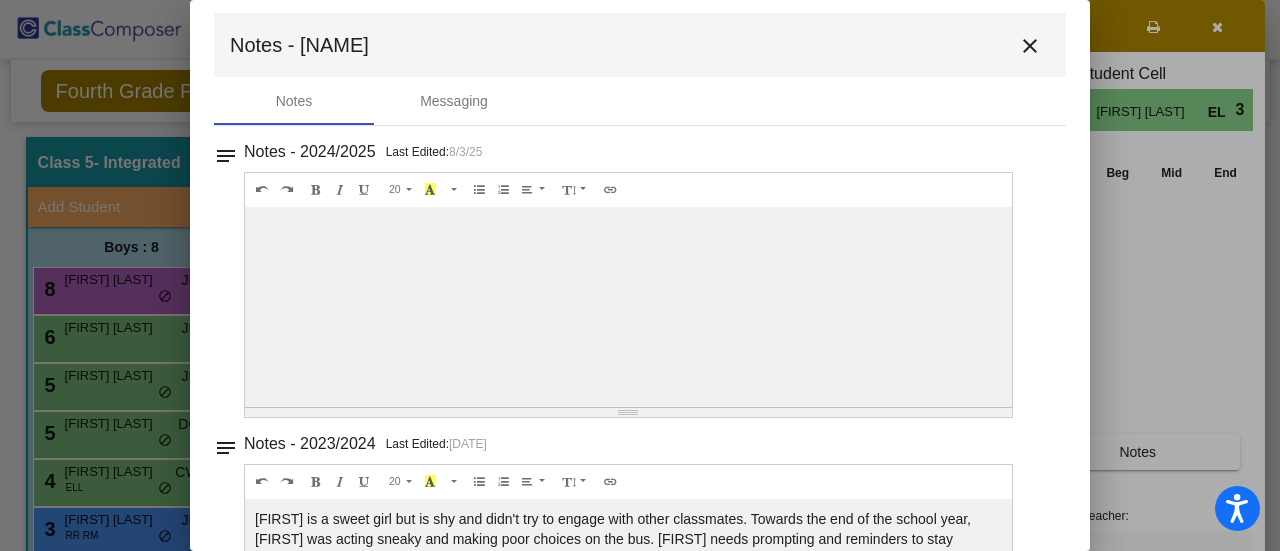 scroll, scrollTop: 0, scrollLeft: 0, axis: both 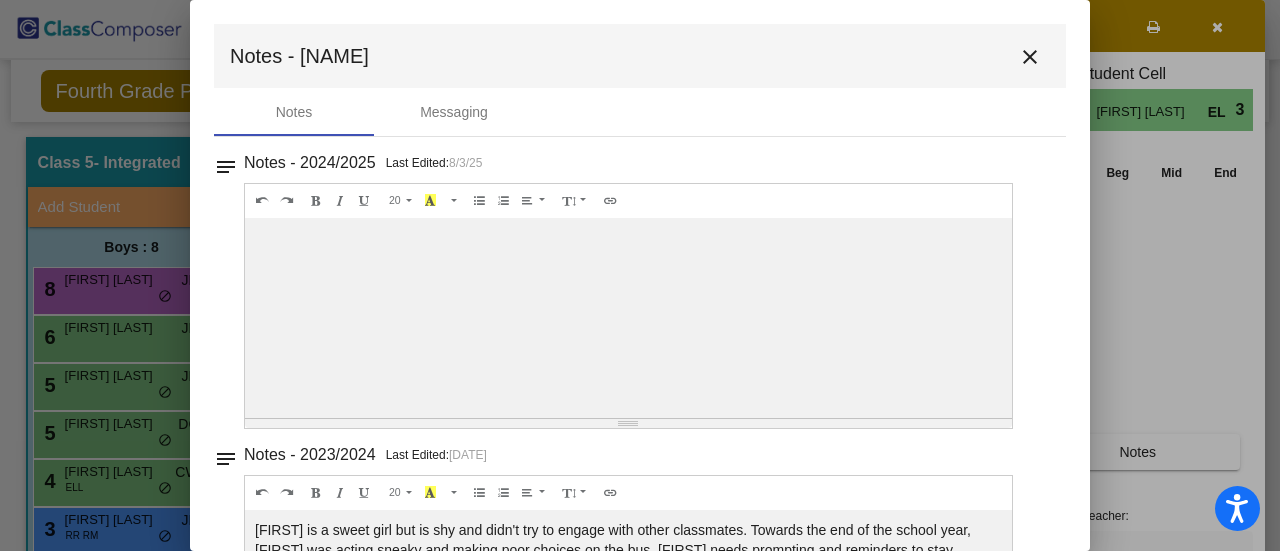 click on "close" at bounding box center [1030, 57] 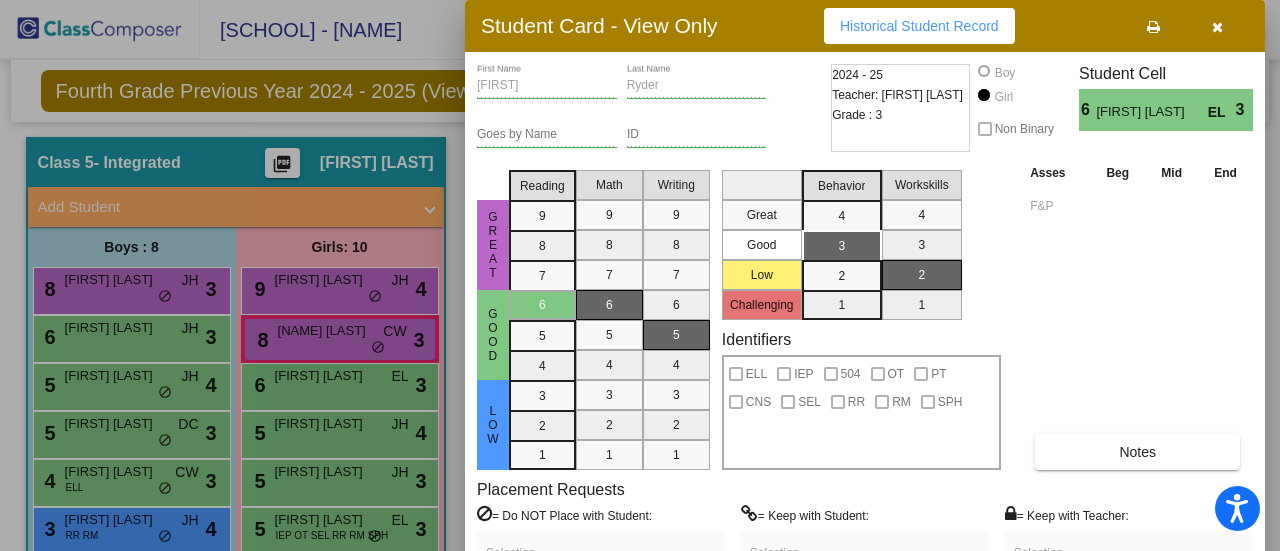 click on "Historical Student Record" at bounding box center (919, 26) 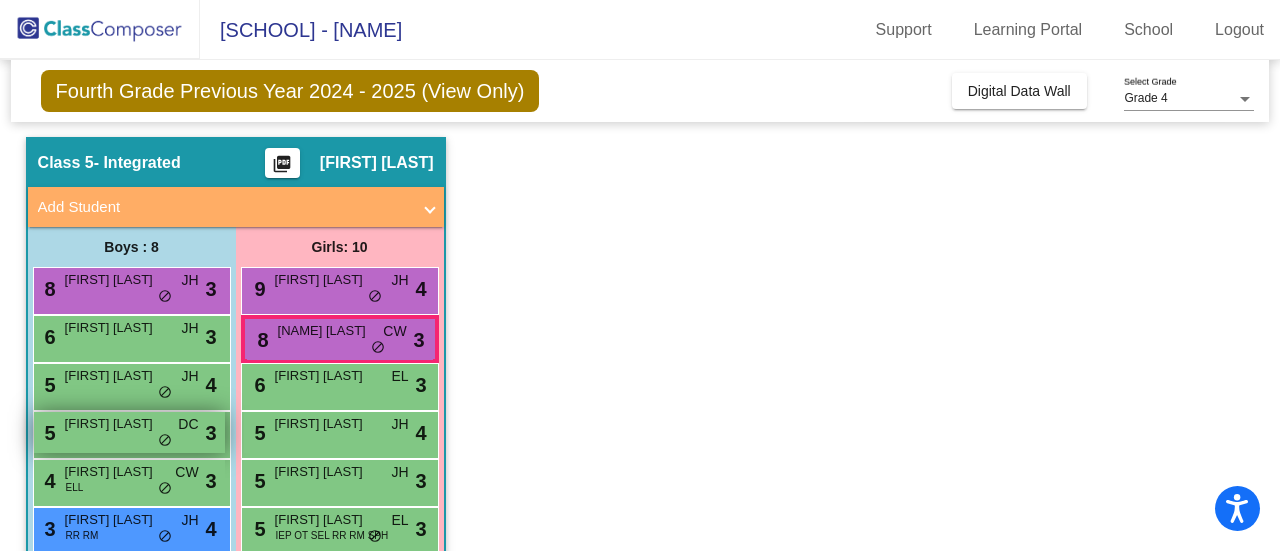 click on "[FIRST] [LAST]" at bounding box center (115, 424) 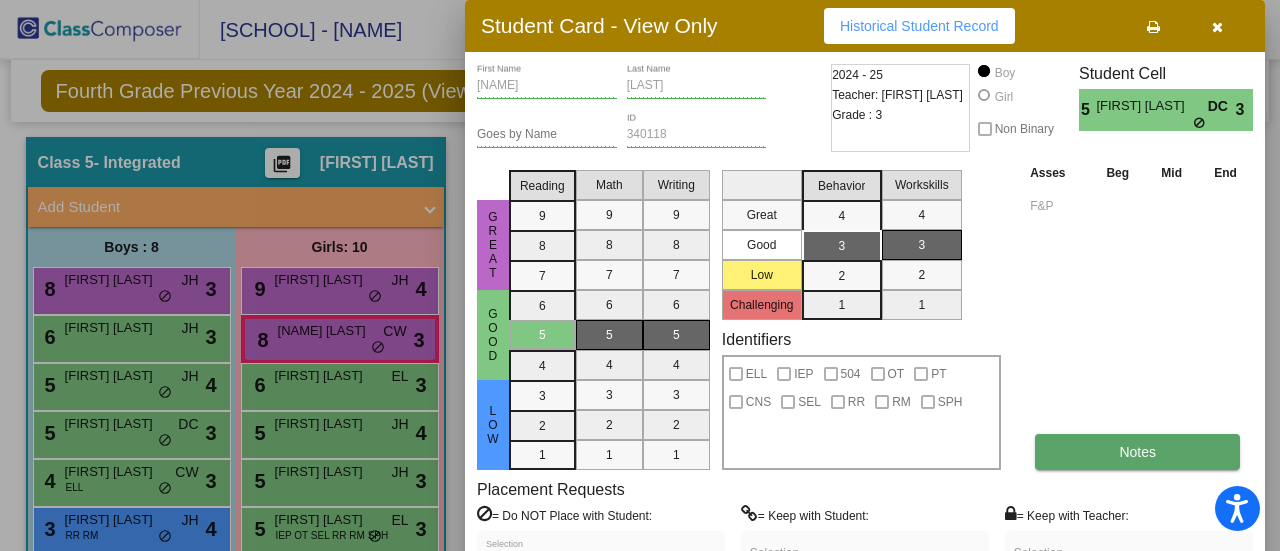 click on "Notes" at bounding box center (1137, 452) 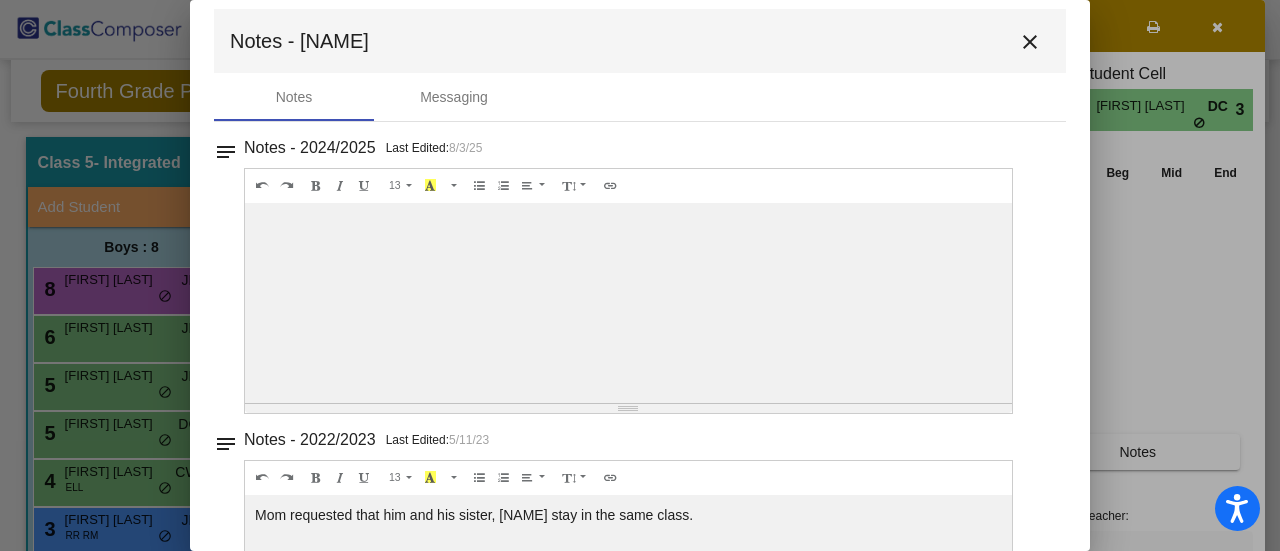 scroll, scrollTop: 0, scrollLeft: 0, axis: both 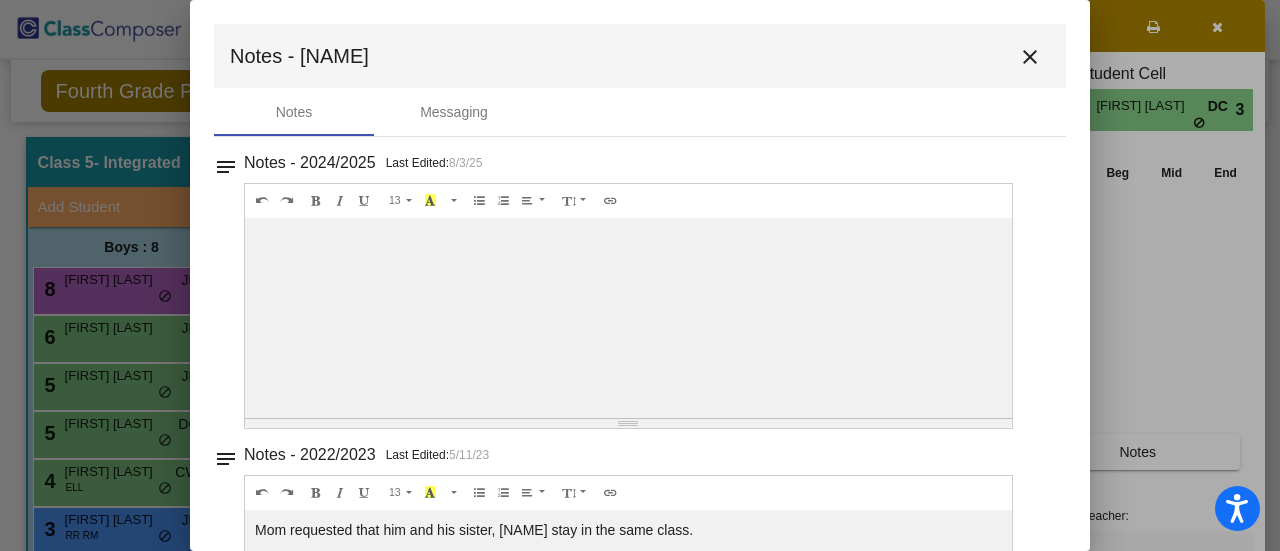 click on "close" at bounding box center (1030, 57) 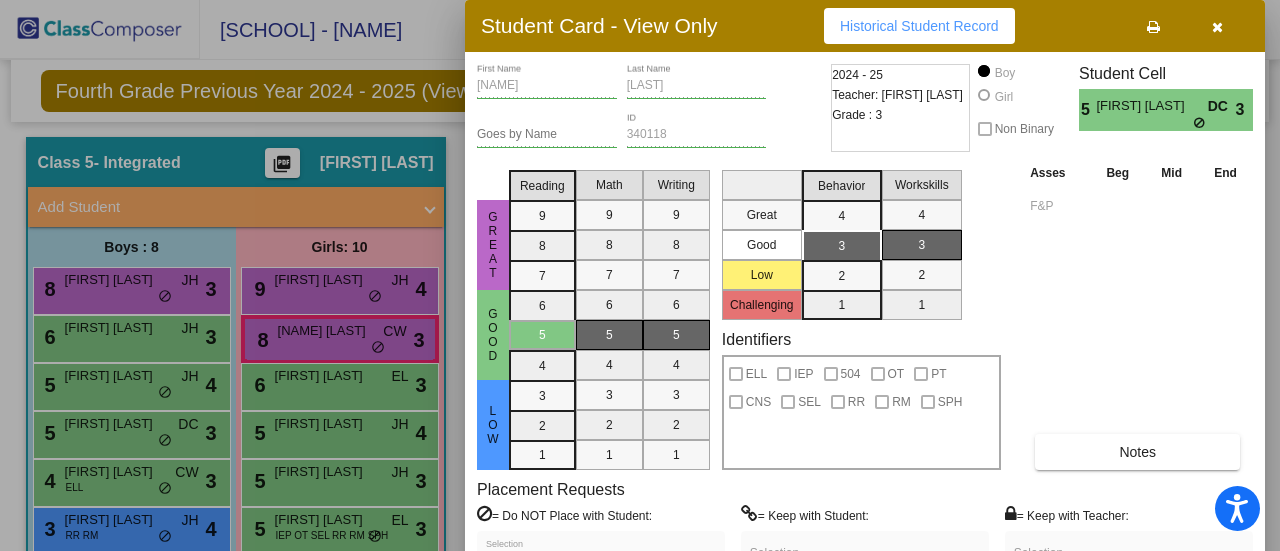 click on "Historical Student Record" at bounding box center [919, 26] 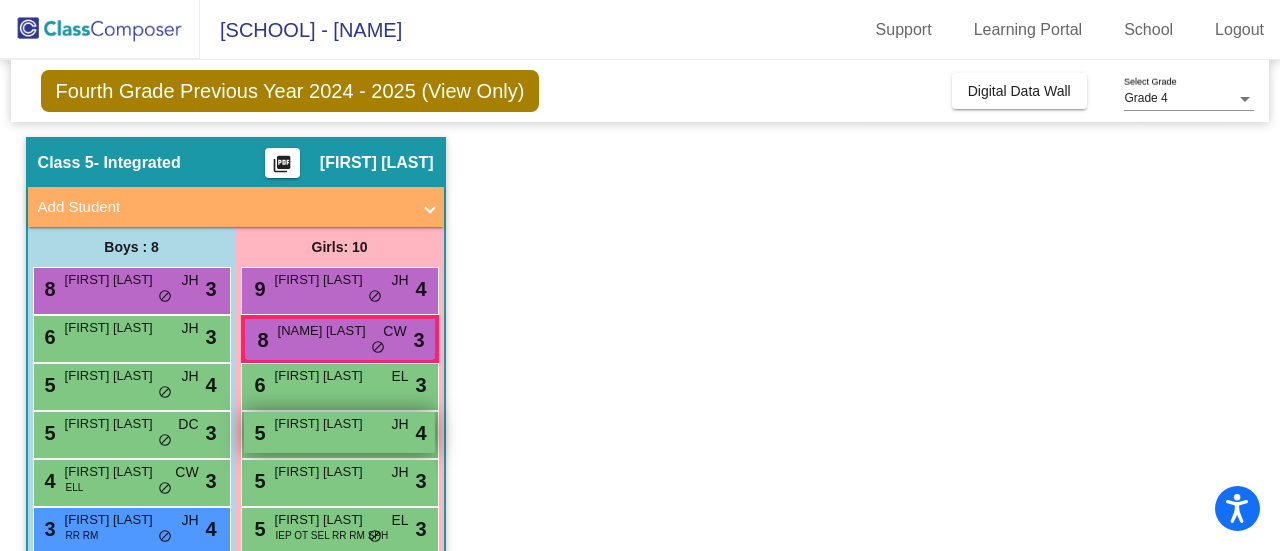click on "[FIRST] [LAST]" at bounding box center (325, 424) 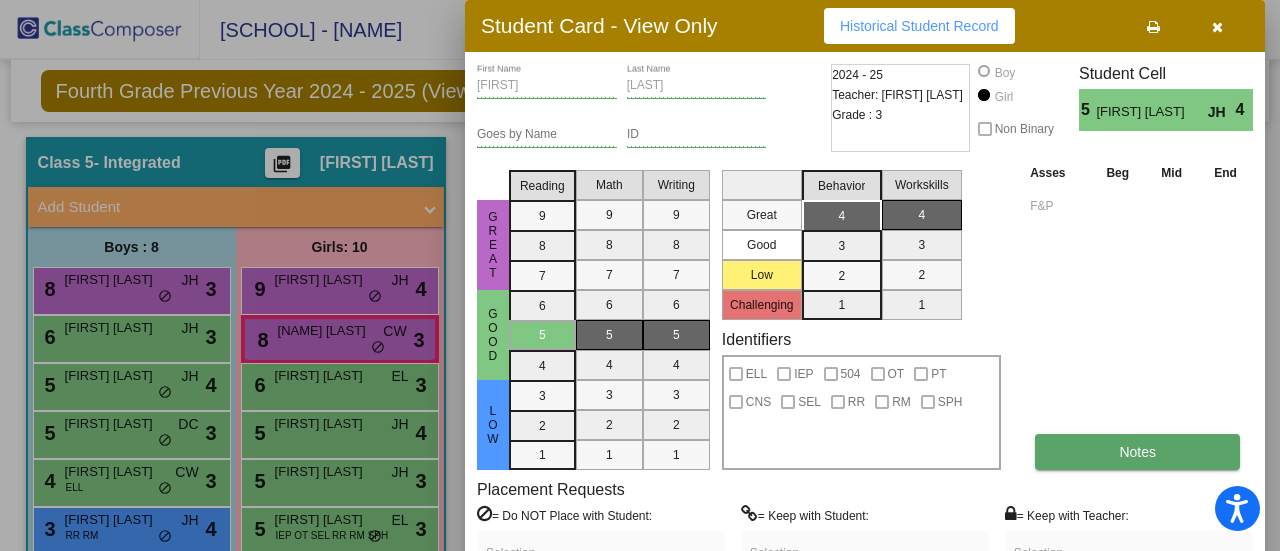 click on "Notes" at bounding box center [1137, 452] 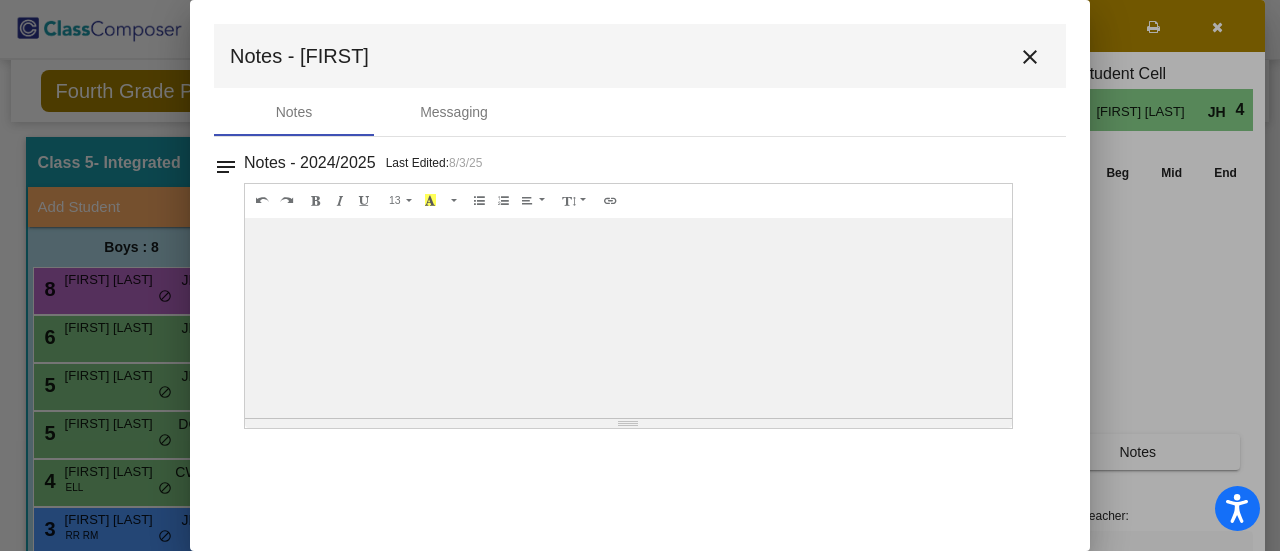 click on "close" at bounding box center (1030, 57) 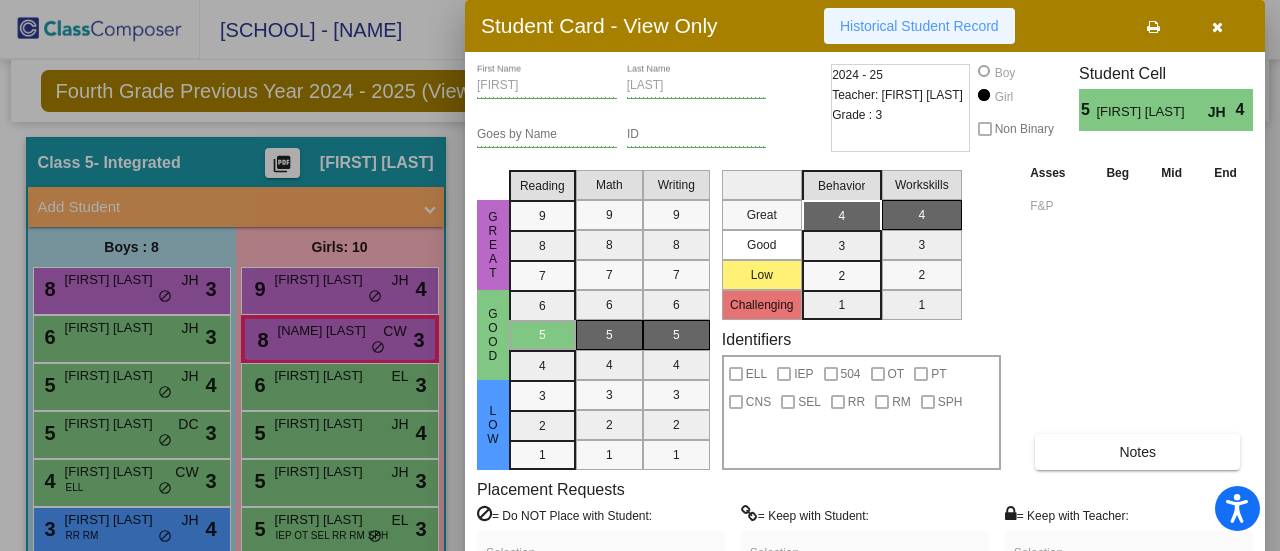 click on "Historical Student Record" at bounding box center (919, 26) 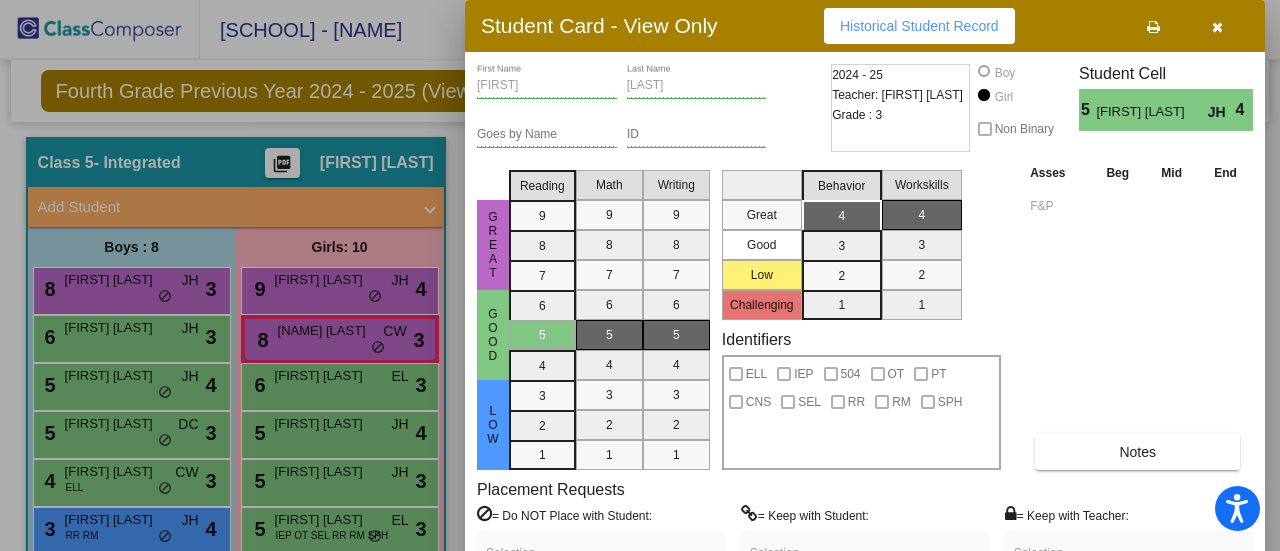 click on "Historical Student Record" at bounding box center [919, 26] 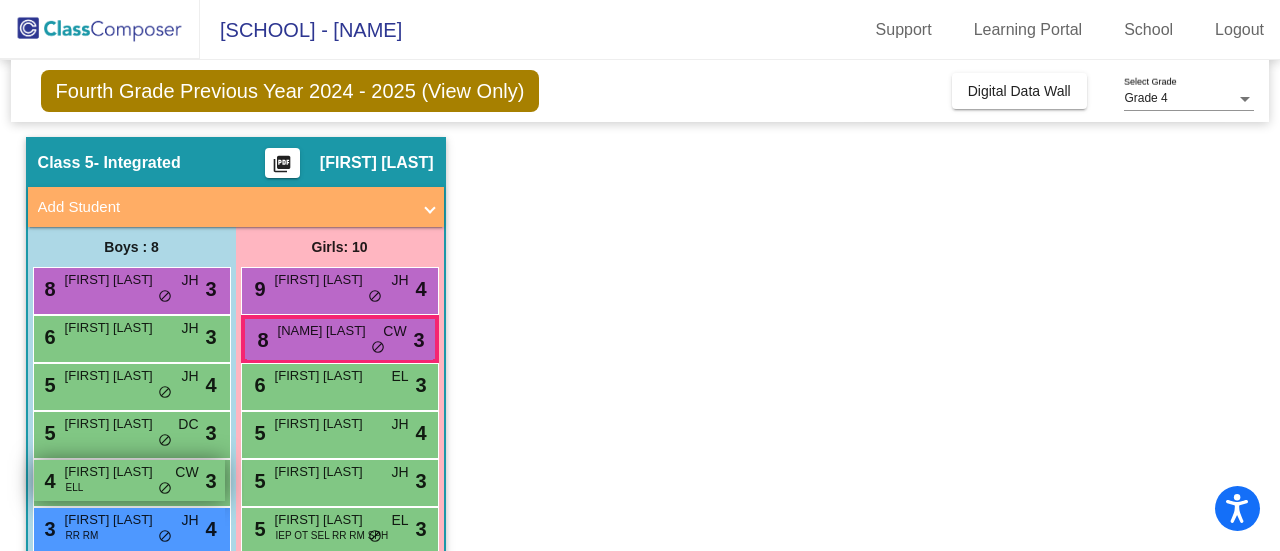 click on "4 [NAME] [LAST] ELL CW lock do_not_disturb_alt 3" at bounding box center (129, 480) 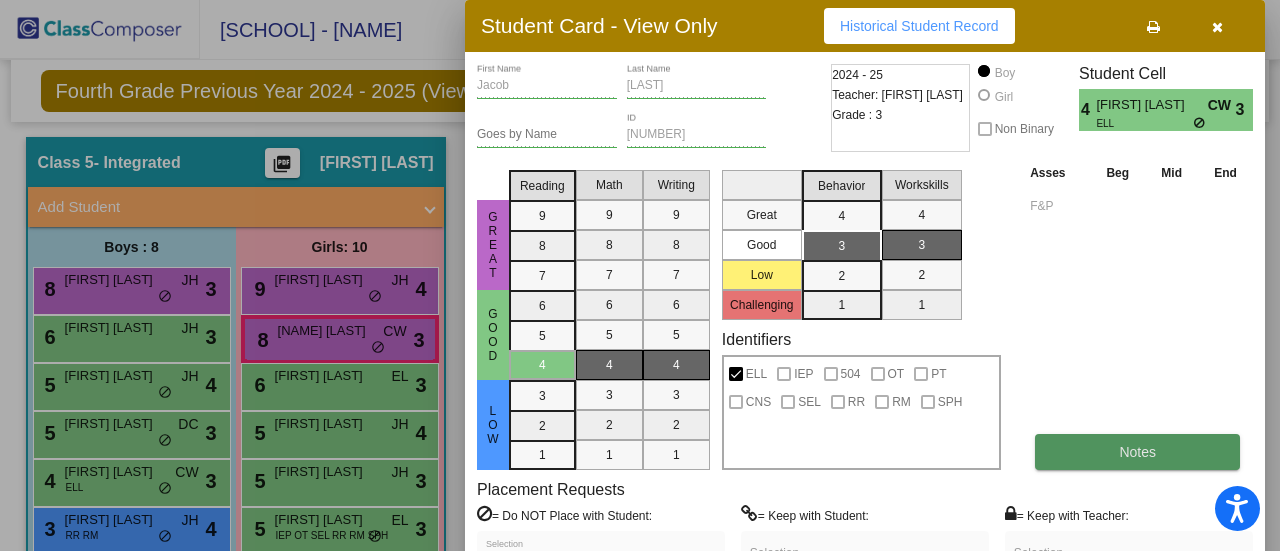 click on "Notes" at bounding box center [1137, 452] 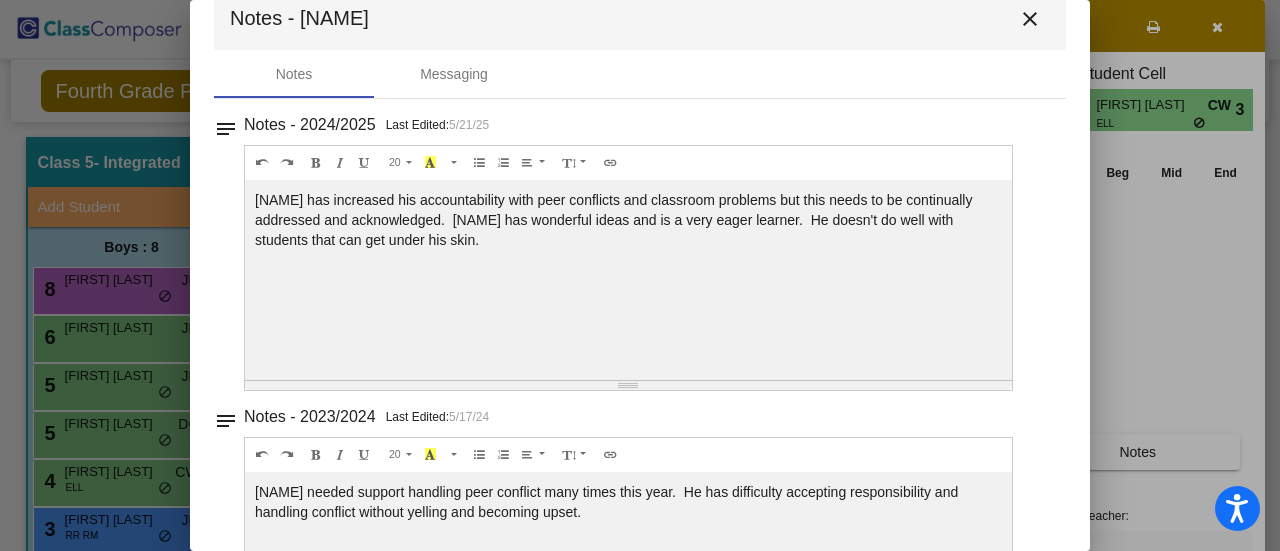 scroll, scrollTop: 0, scrollLeft: 0, axis: both 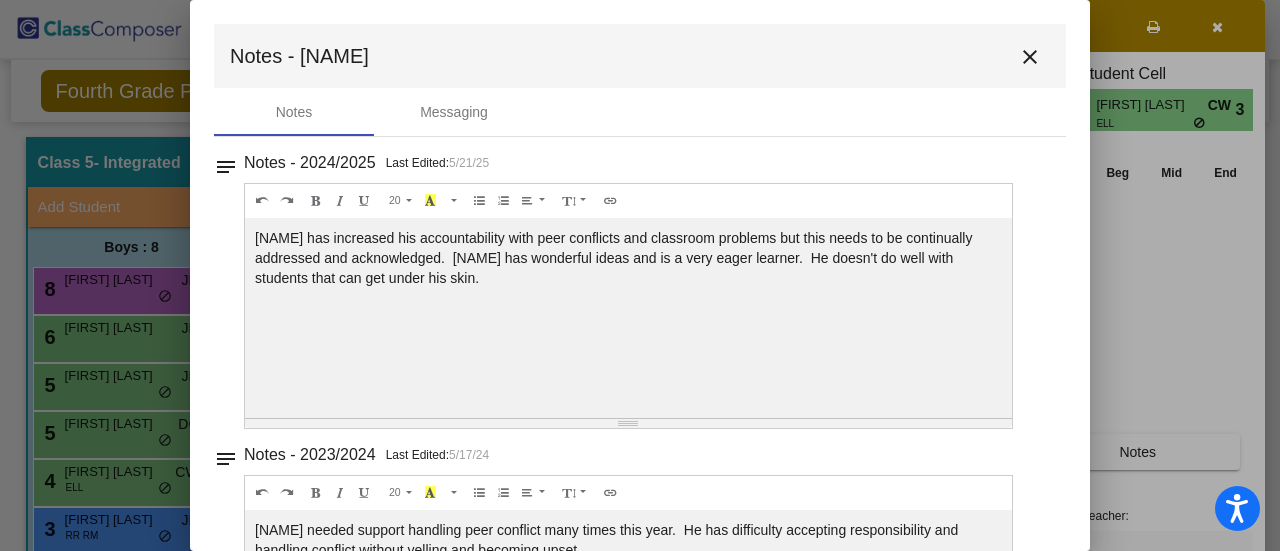 click on "close" at bounding box center [1030, 57] 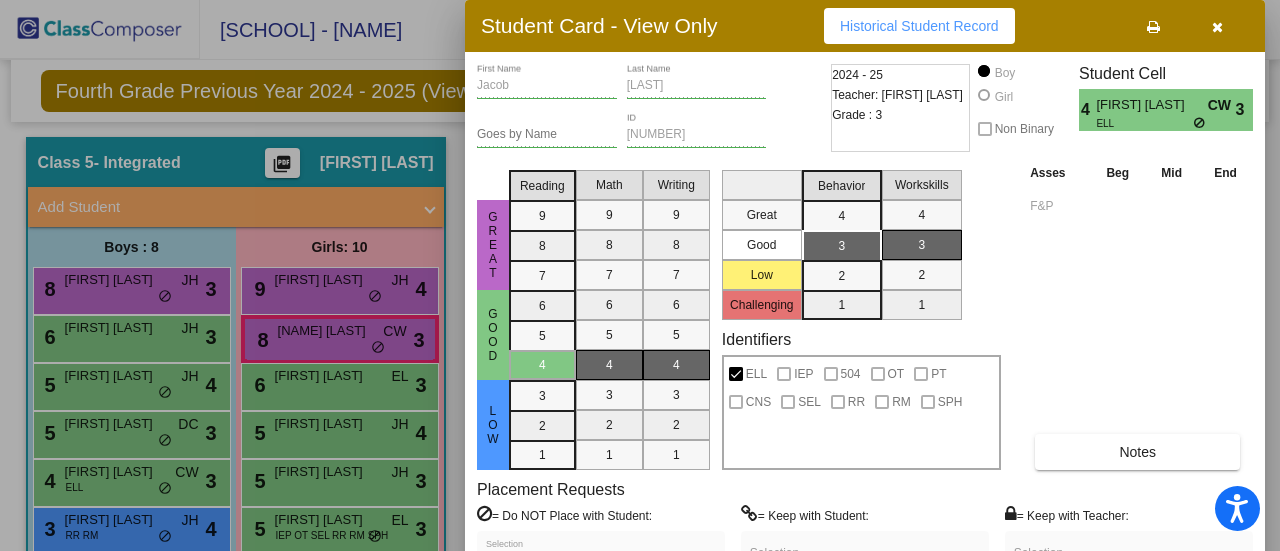 click on "Historical Student Record" at bounding box center [919, 26] 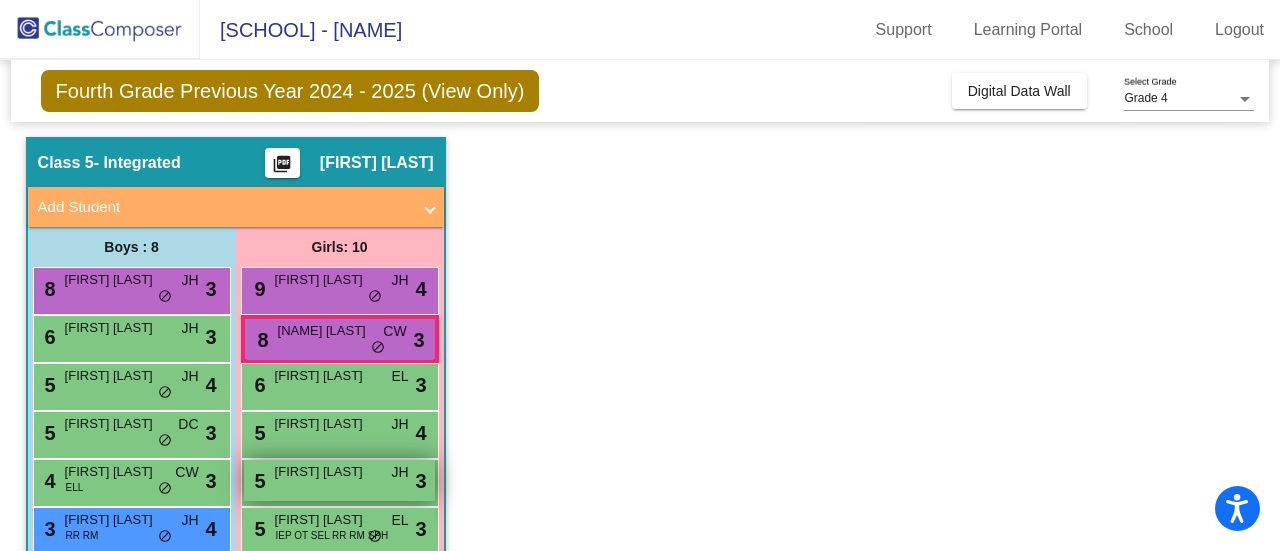 click on "5 [NAME] [LAST] JH lock do_not_disturb_alt 3" at bounding box center [339, 480] 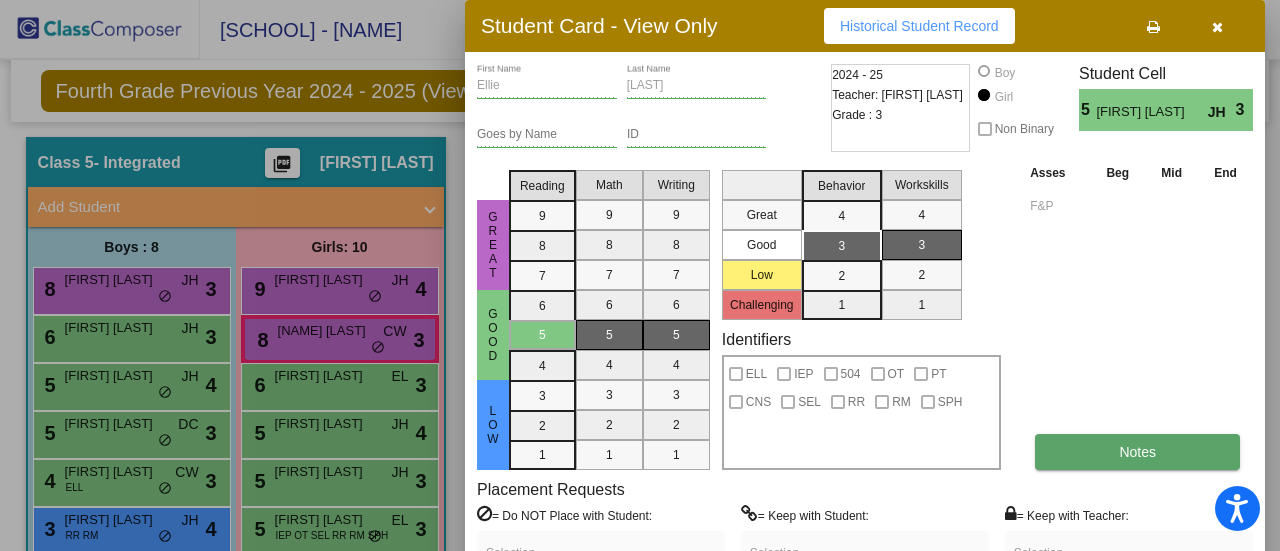 click on "Notes" at bounding box center (1137, 452) 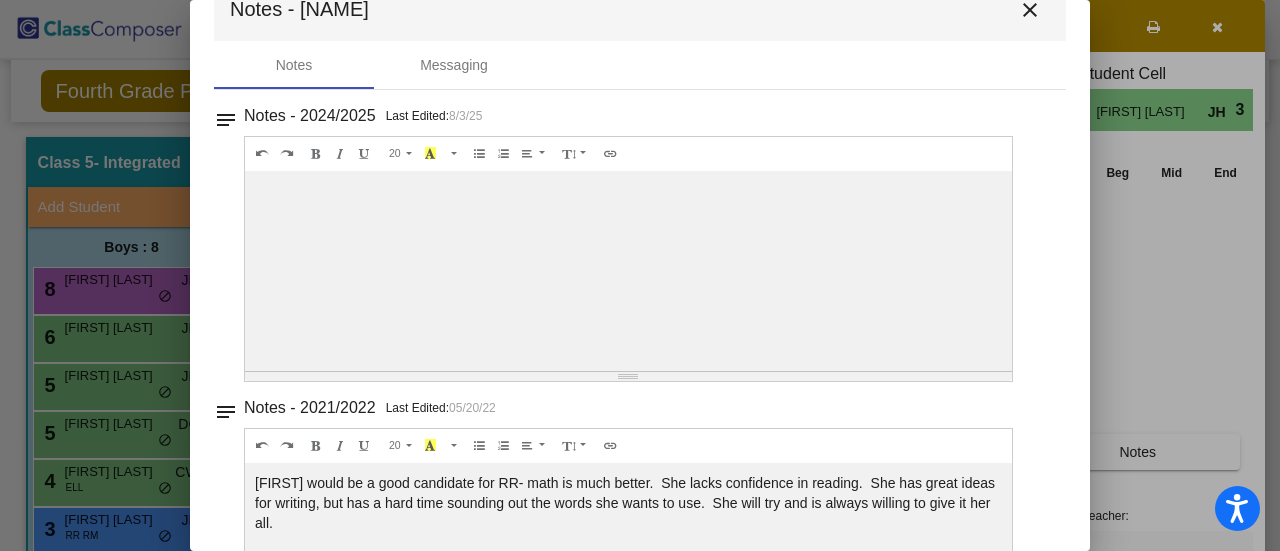 scroll, scrollTop: 0, scrollLeft: 0, axis: both 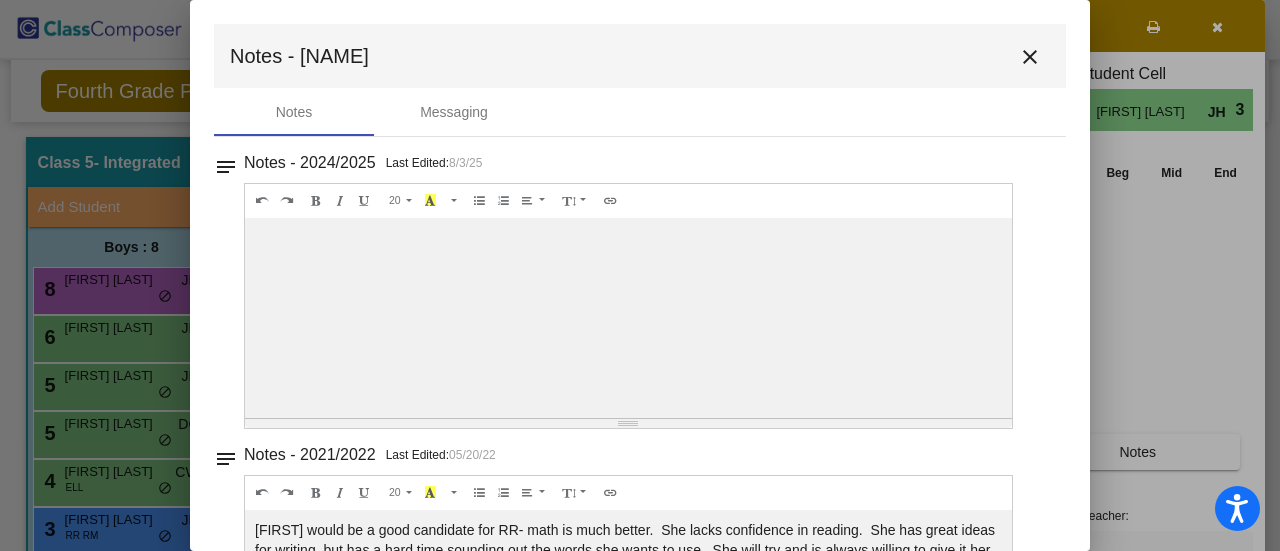 click on "close" at bounding box center (1030, 57) 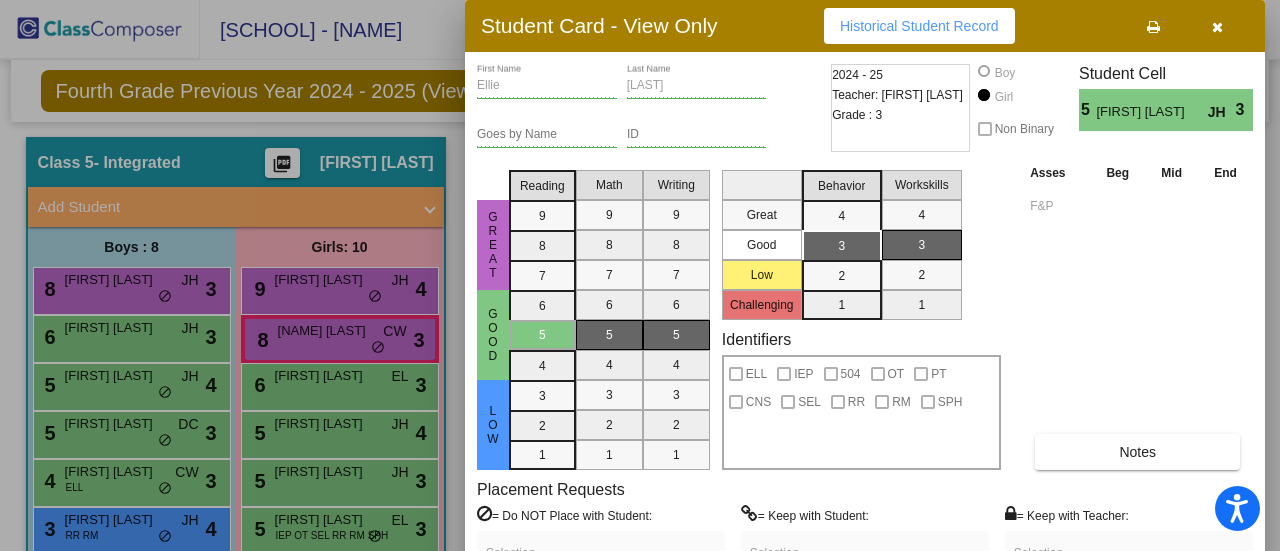 click on "Historical Student Record" at bounding box center [919, 26] 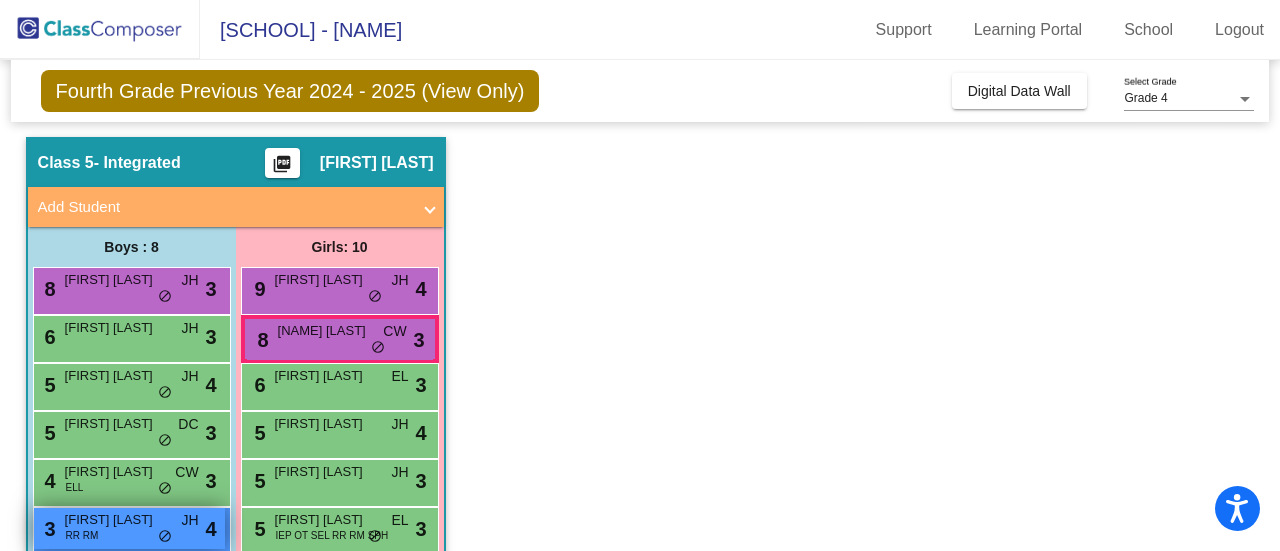click on "3 [NAME] [LAST] RR RM JH lock do_not_disturb_alt 4" at bounding box center [129, 528] 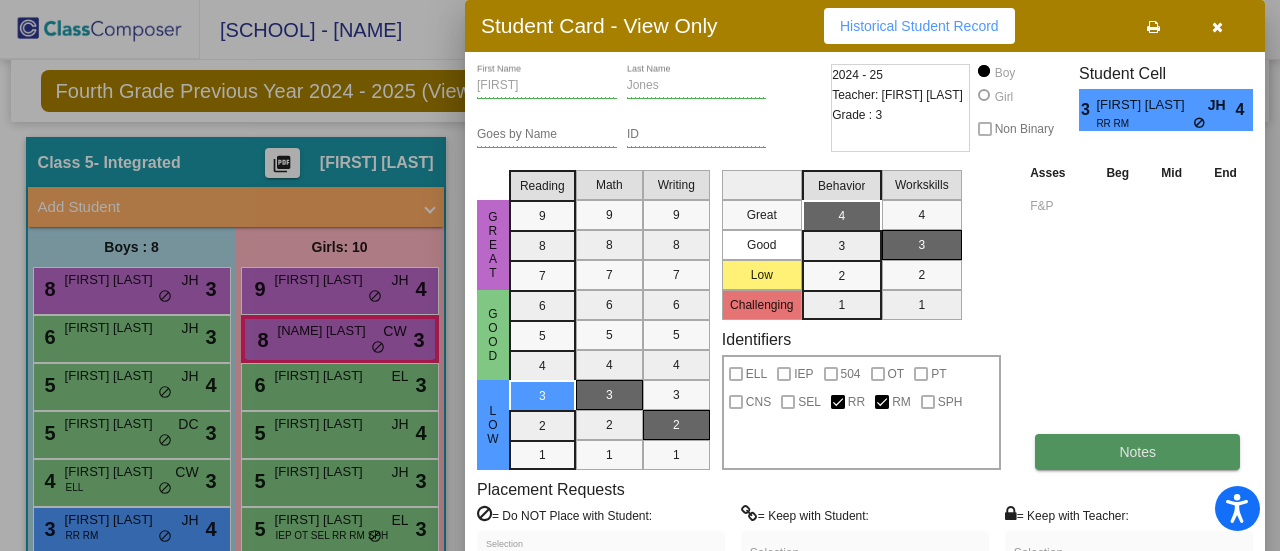 click on "Notes" at bounding box center [1137, 452] 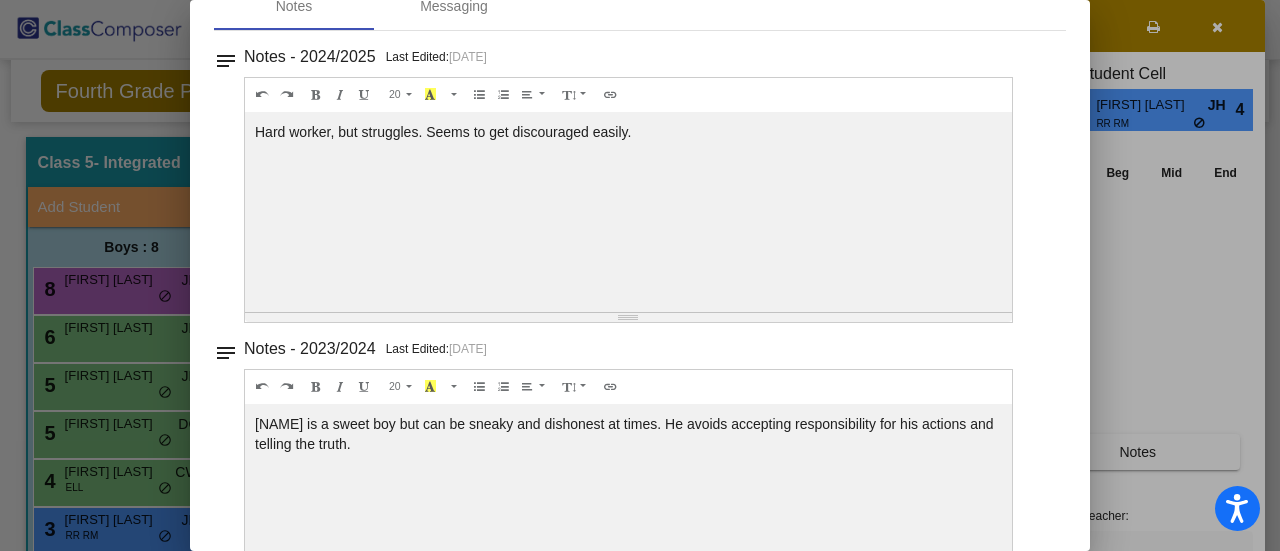 scroll, scrollTop: 0, scrollLeft: 0, axis: both 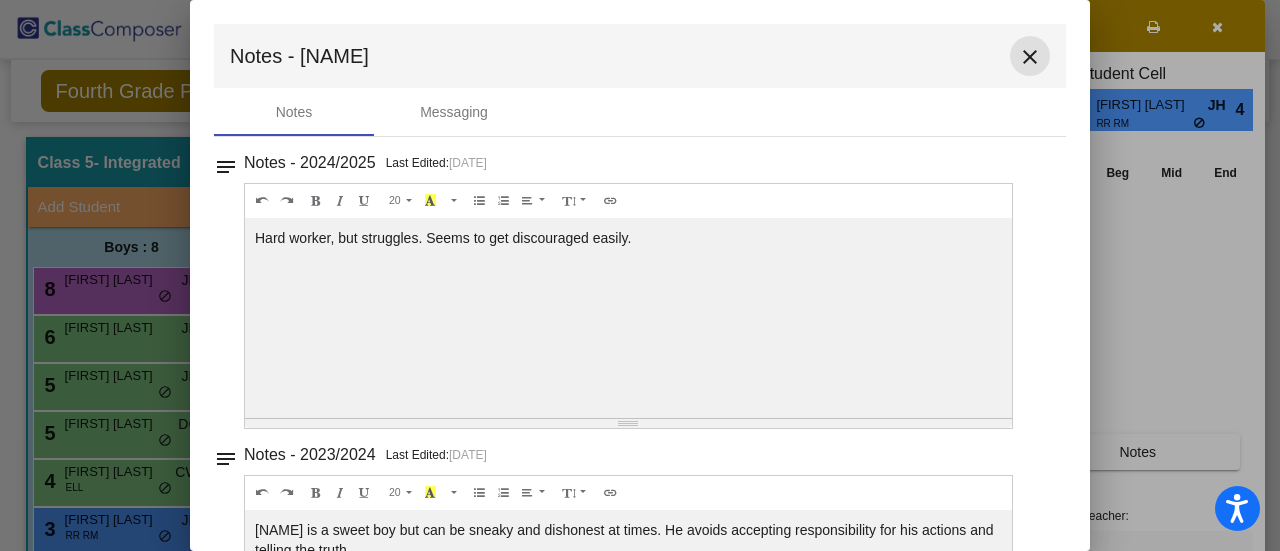 click on "close" at bounding box center (1030, 57) 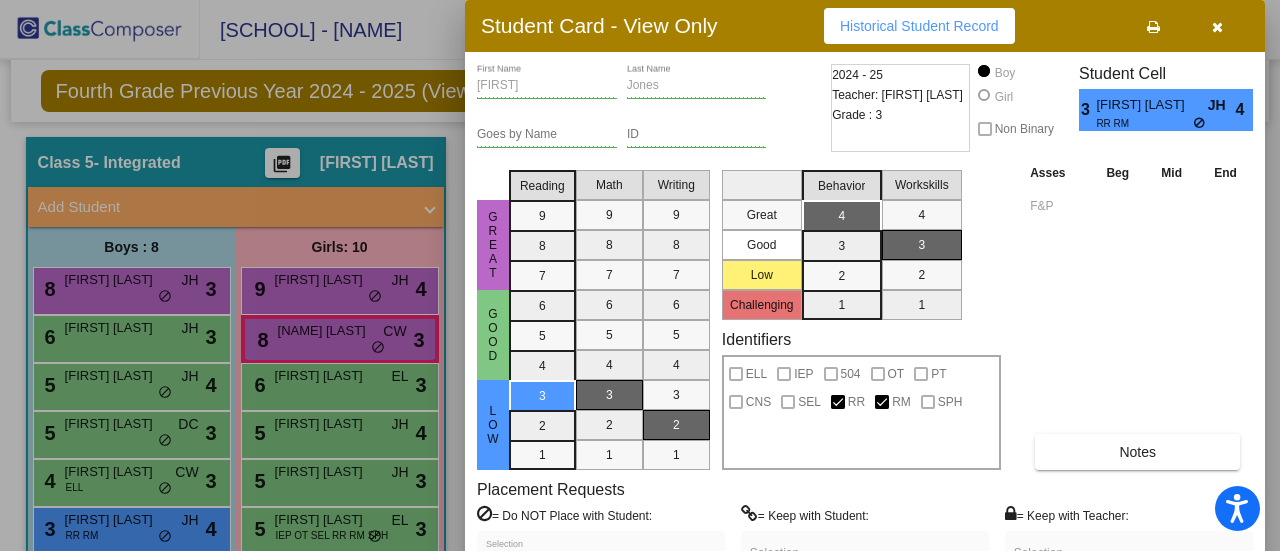 click on "Historical Student Record" at bounding box center (919, 26) 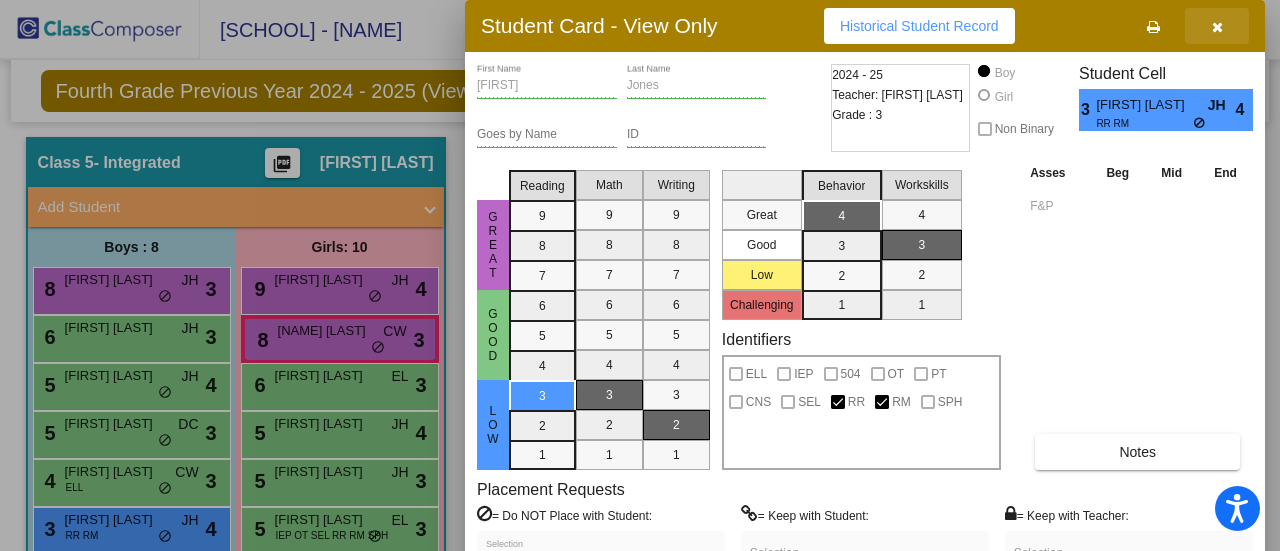 click at bounding box center (1217, 27) 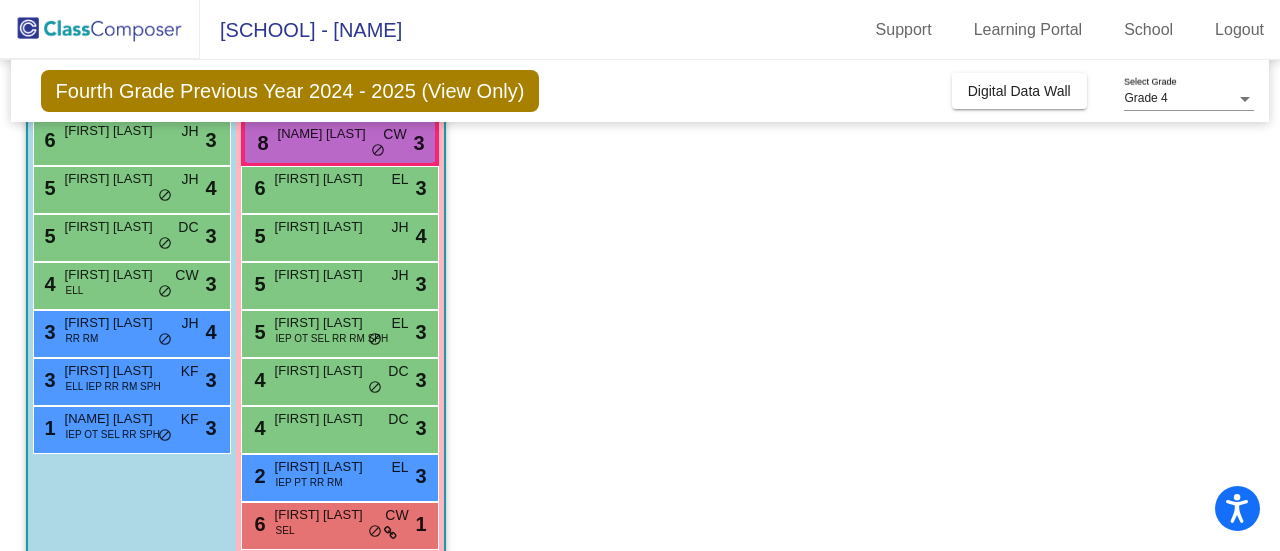 scroll, scrollTop: 252, scrollLeft: 0, axis: vertical 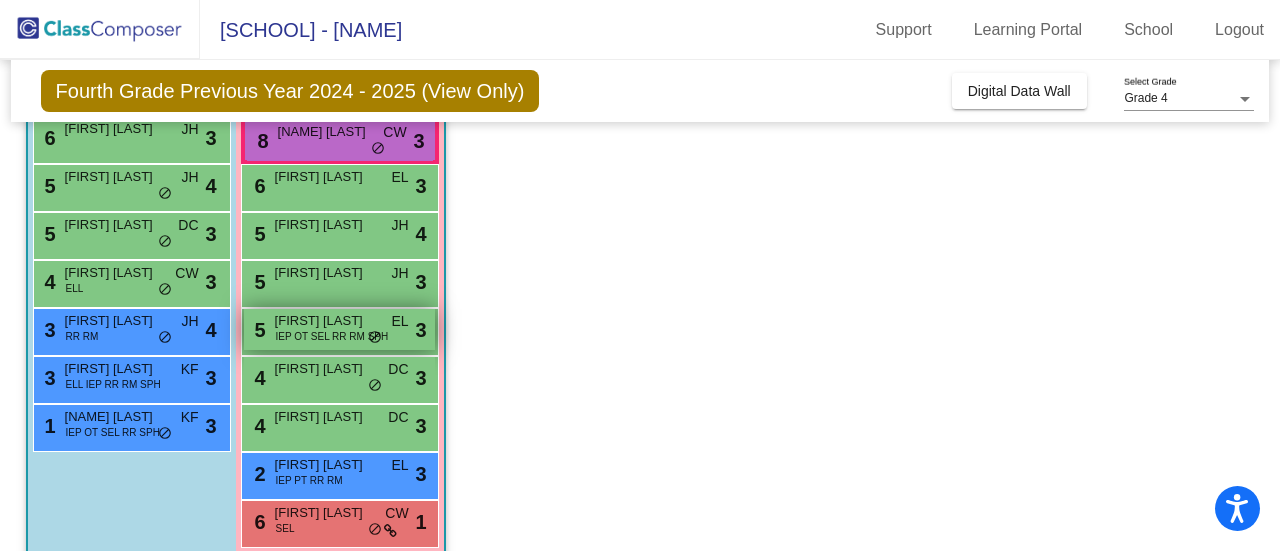 click on "[FIRST] [LAST]" at bounding box center [325, 321] 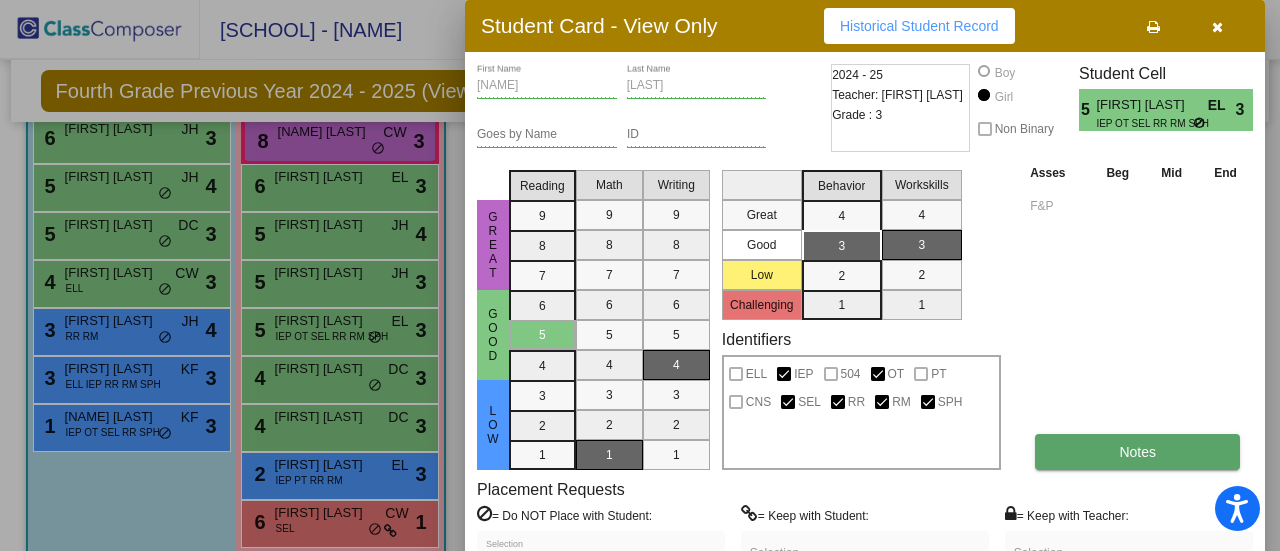 click on "Notes" at bounding box center (1137, 452) 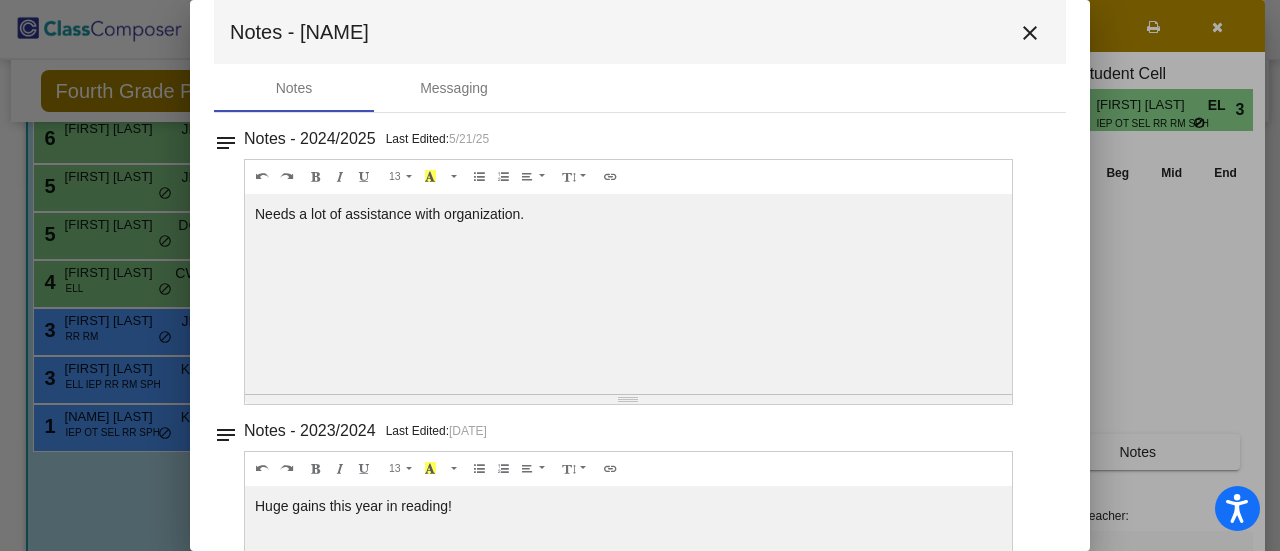 scroll, scrollTop: 0, scrollLeft: 0, axis: both 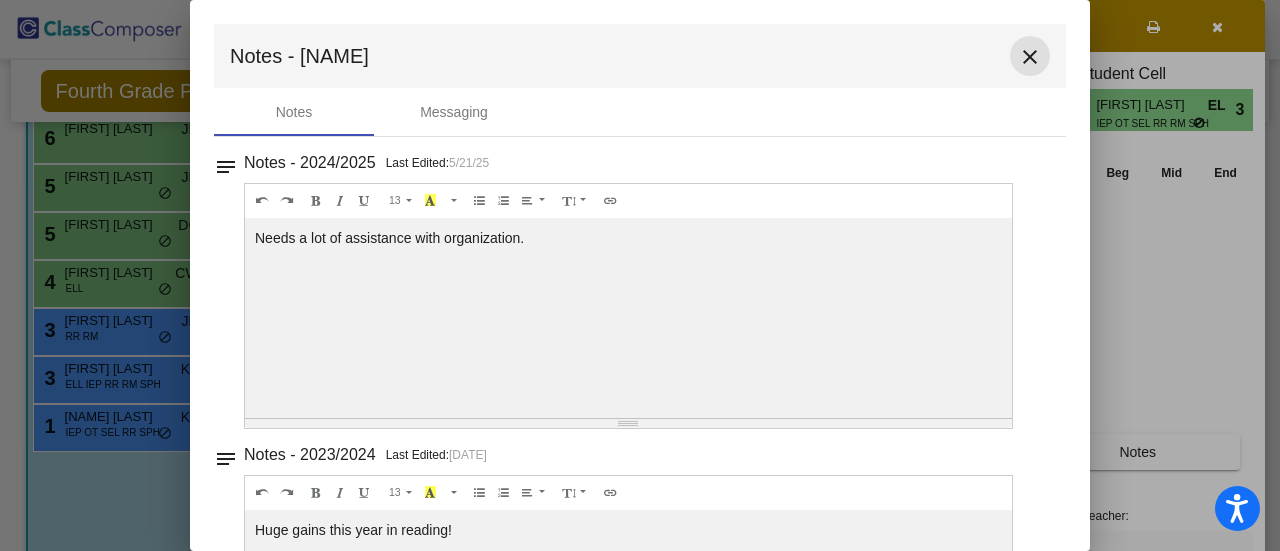 click on "close" at bounding box center [1030, 57] 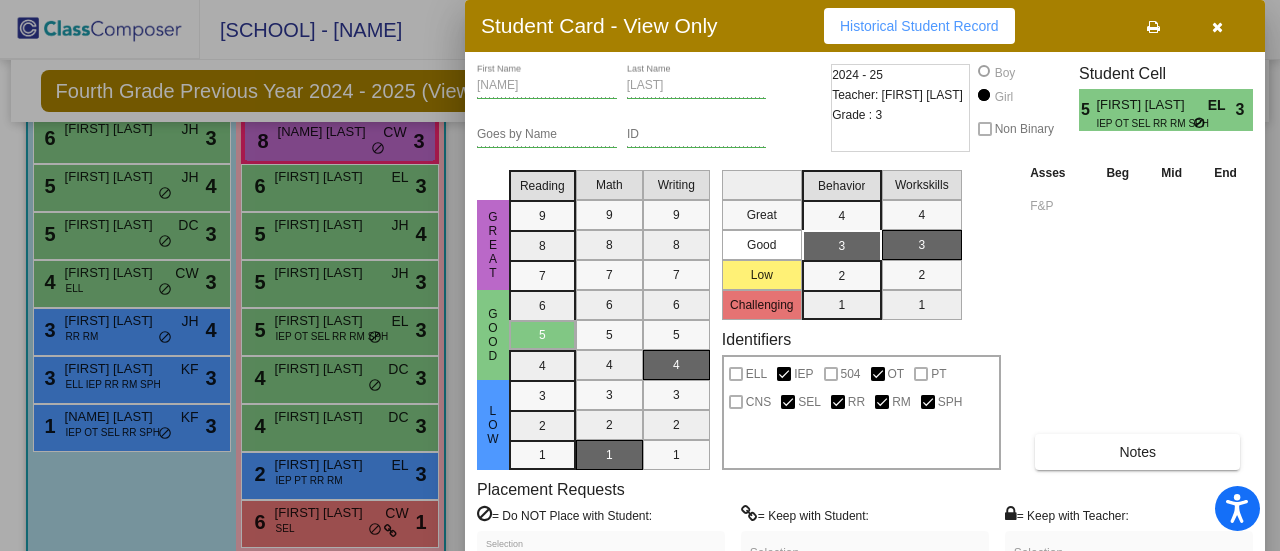 click on "Historical Student Record" at bounding box center [919, 26] 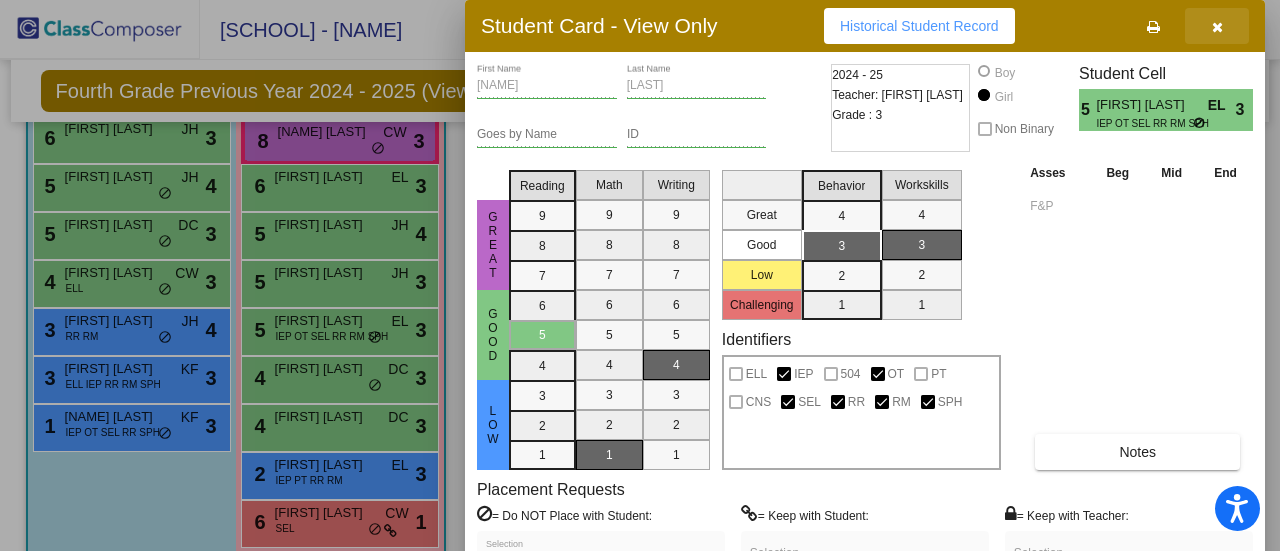 click at bounding box center (1217, 26) 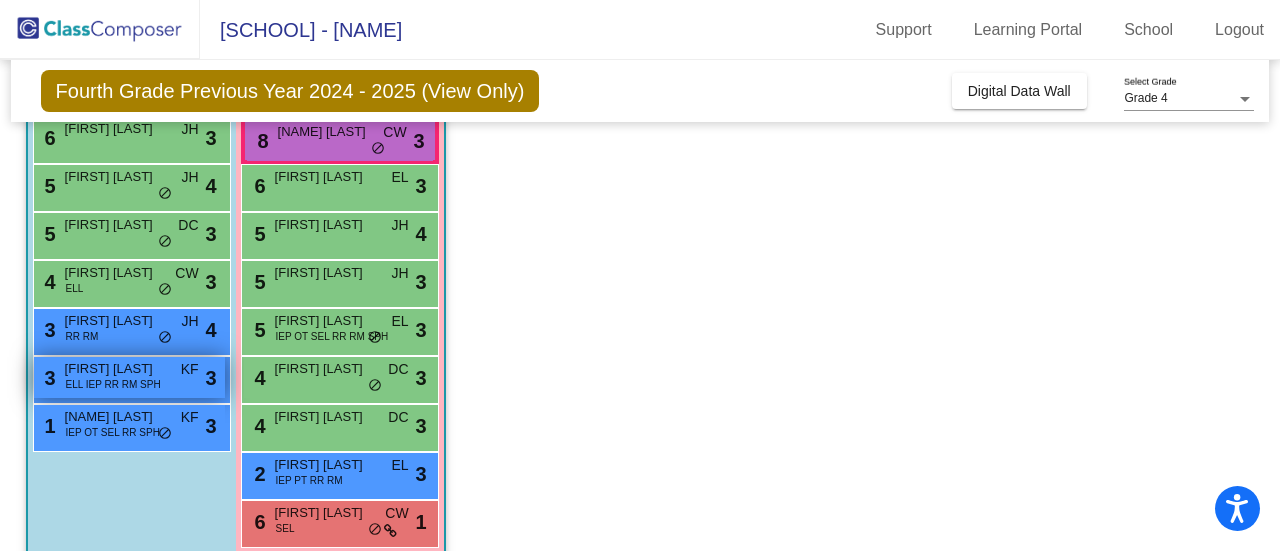 click on "ELL IEP RR RM SPH" at bounding box center (113, 384) 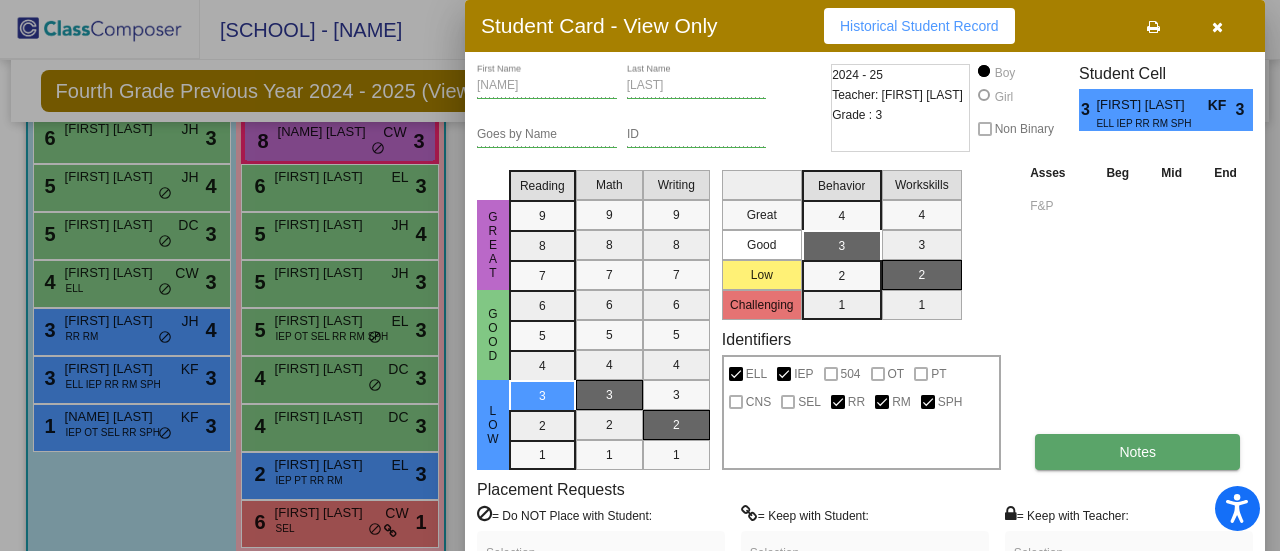 click on "Notes" at bounding box center (1137, 452) 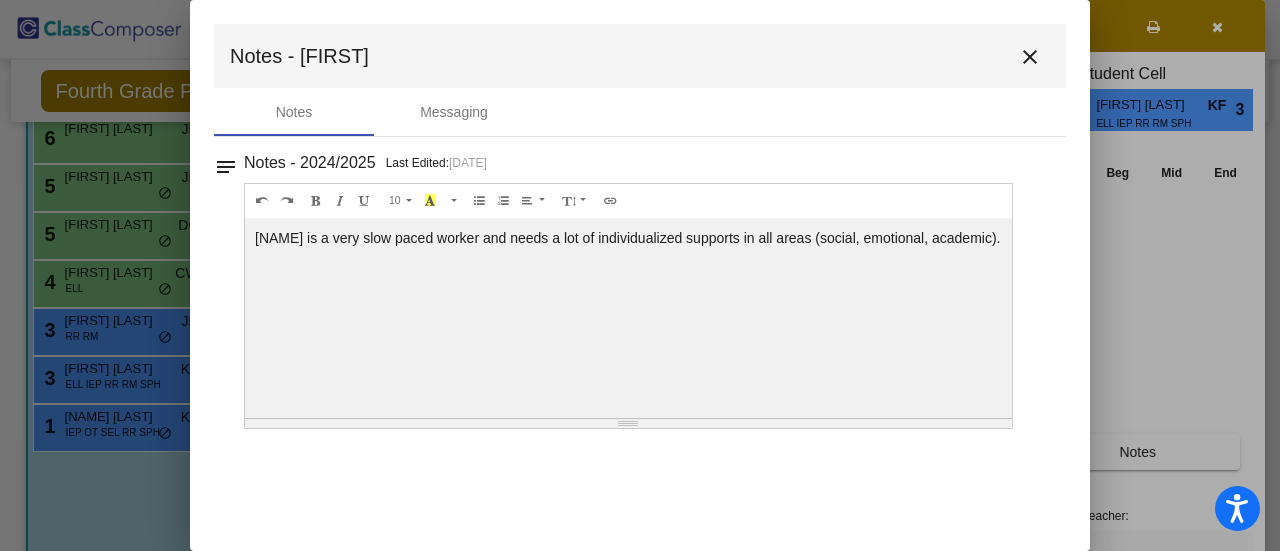 click on "close" at bounding box center (1030, 57) 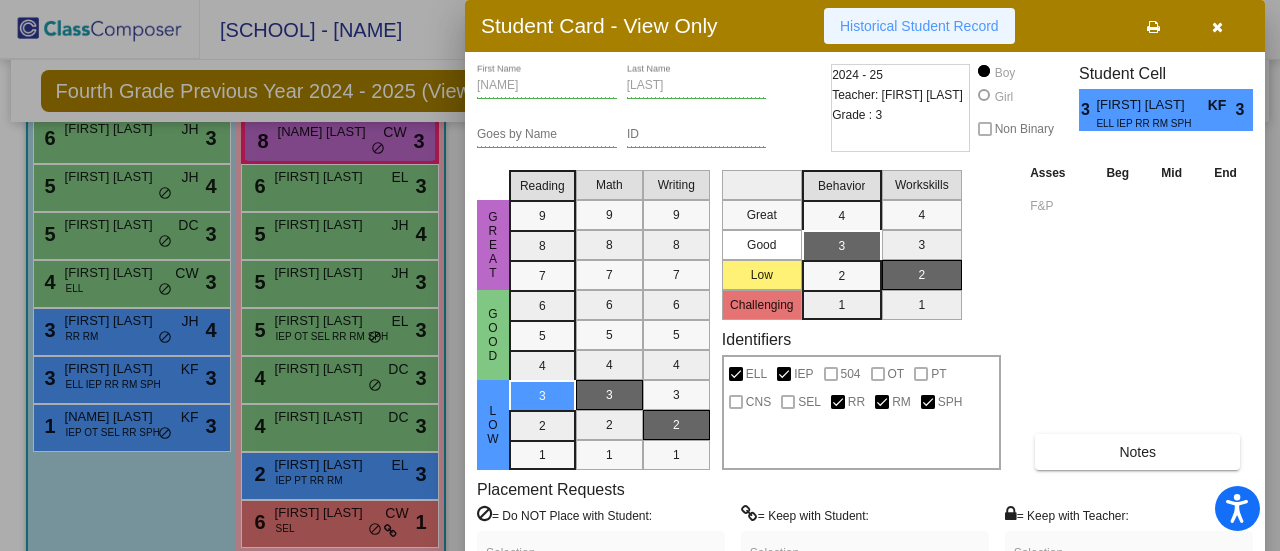click on "Historical Student Record" at bounding box center (919, 26) 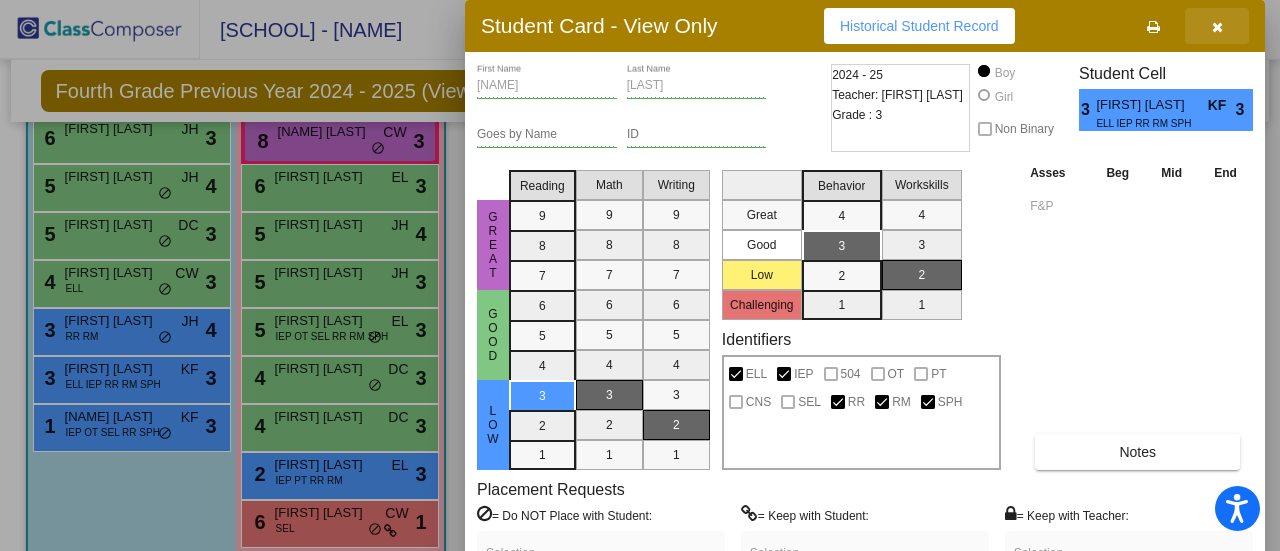 click at bounding box center (1217, 27) 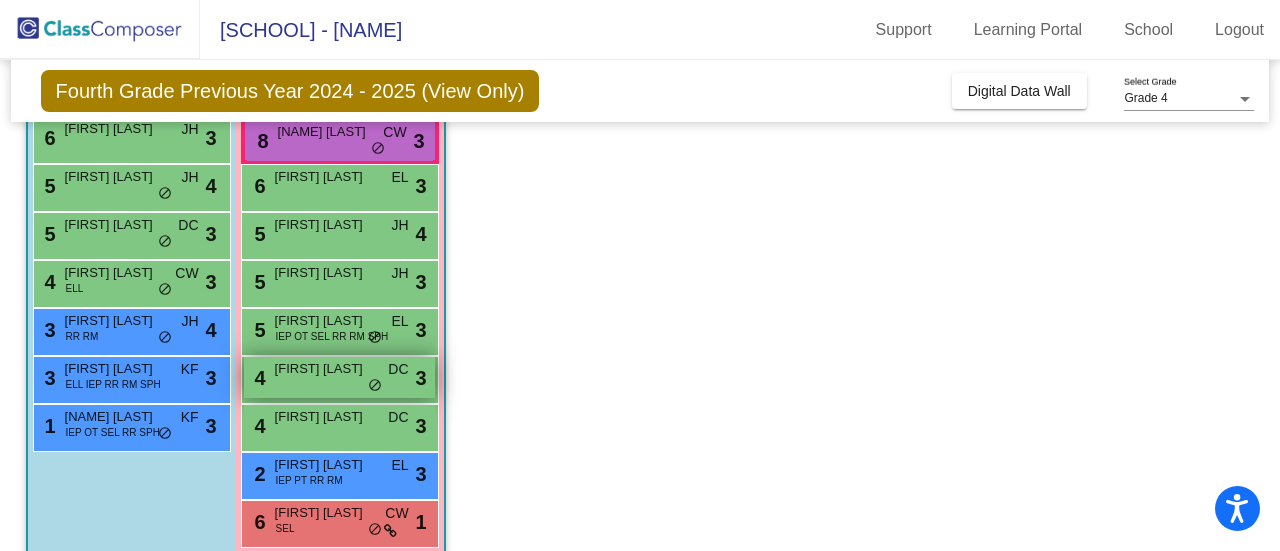 click on "4 [NAME] [LAST] DC lock do_not_disturb_alt 3" at bounding box center (339, 377) 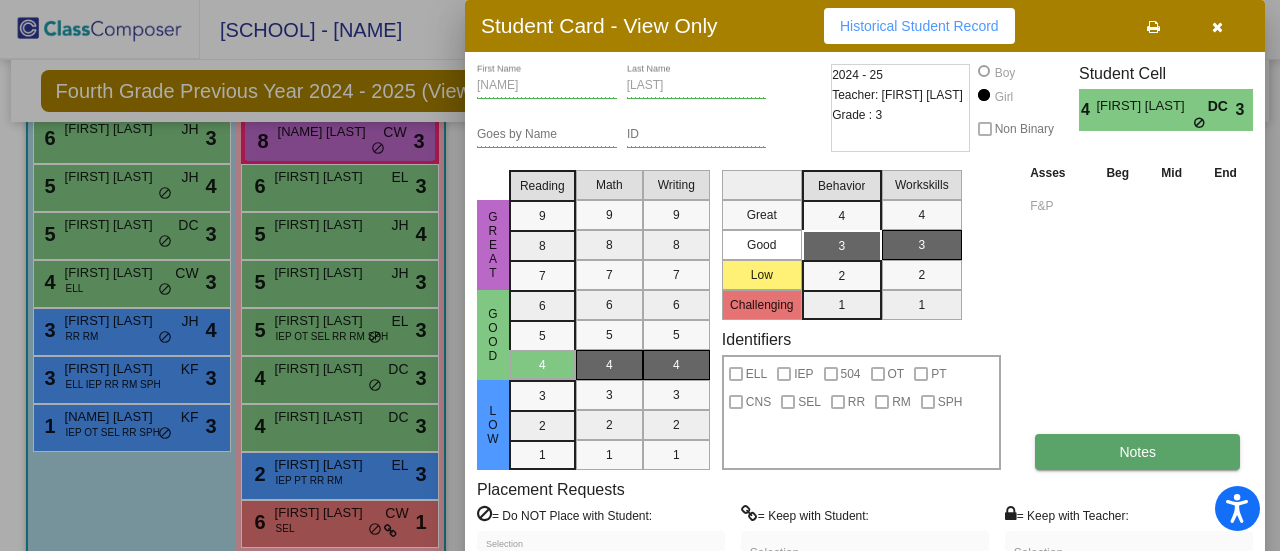 click on "Notes" at bounding box center (1137, 452) 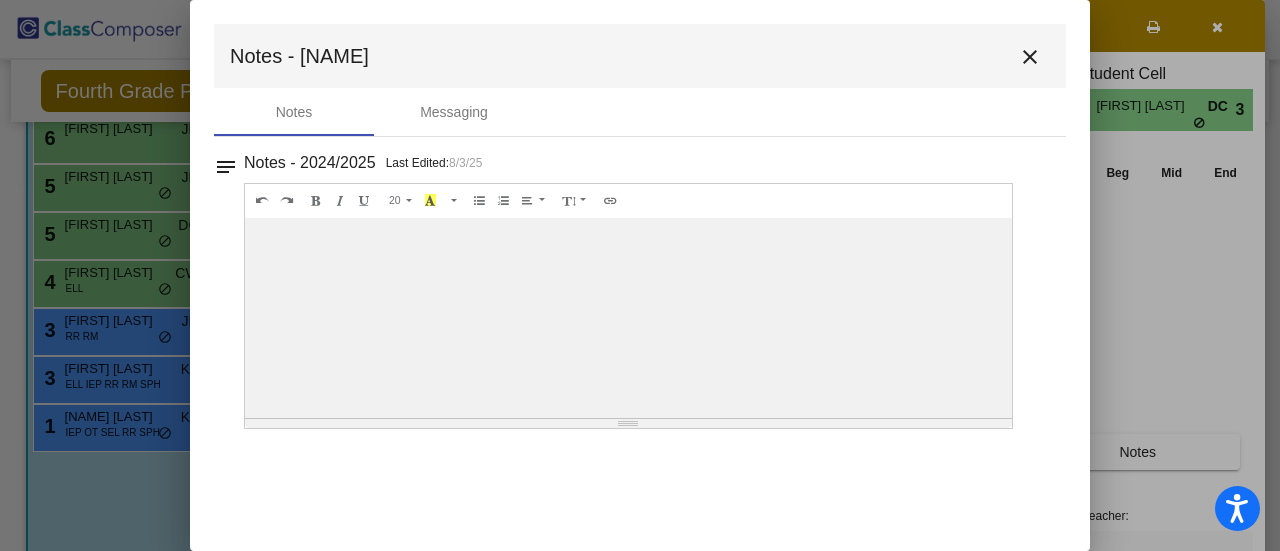 click on "close" at bounding box center [1030, 57] 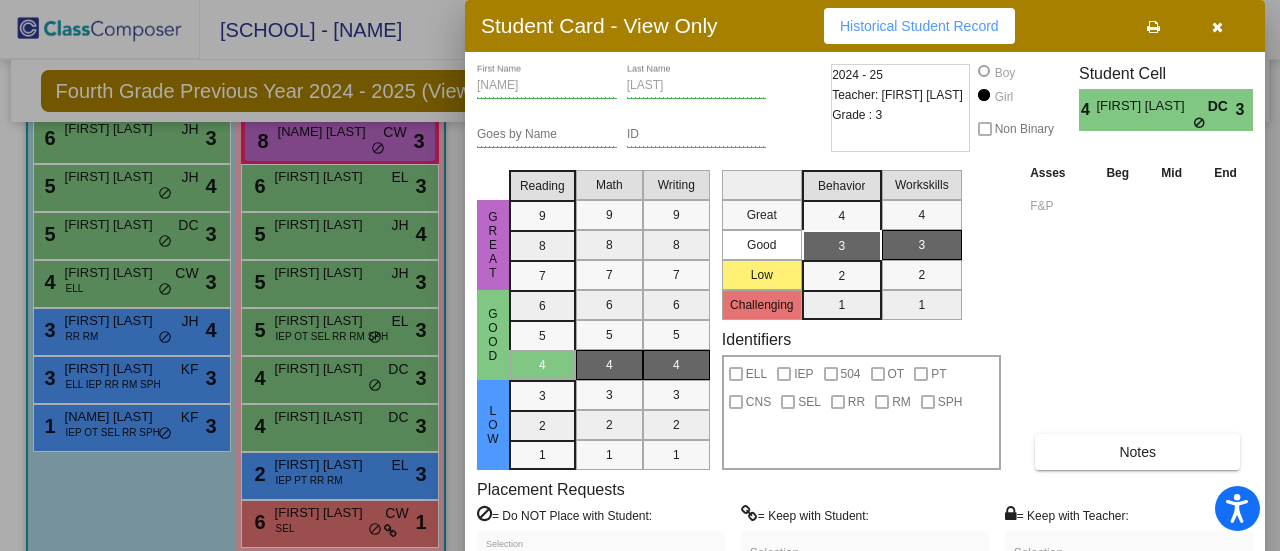click on "Historical Student Record" at bounding box center [919, 26] 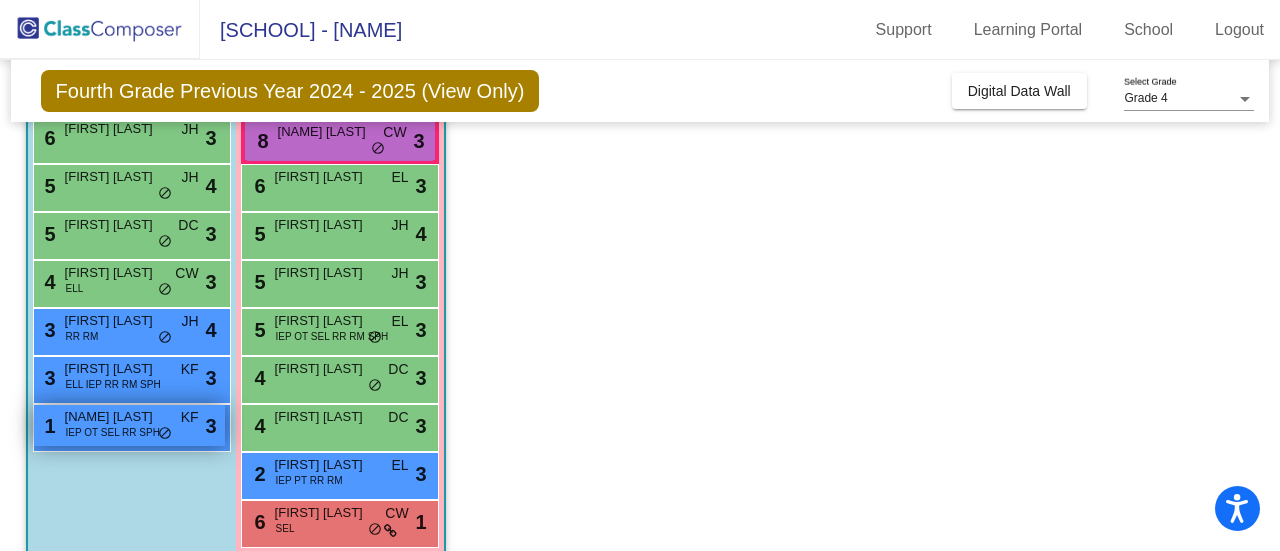 click on "[NAME] [LAST]" at bounding box center [115, 417] 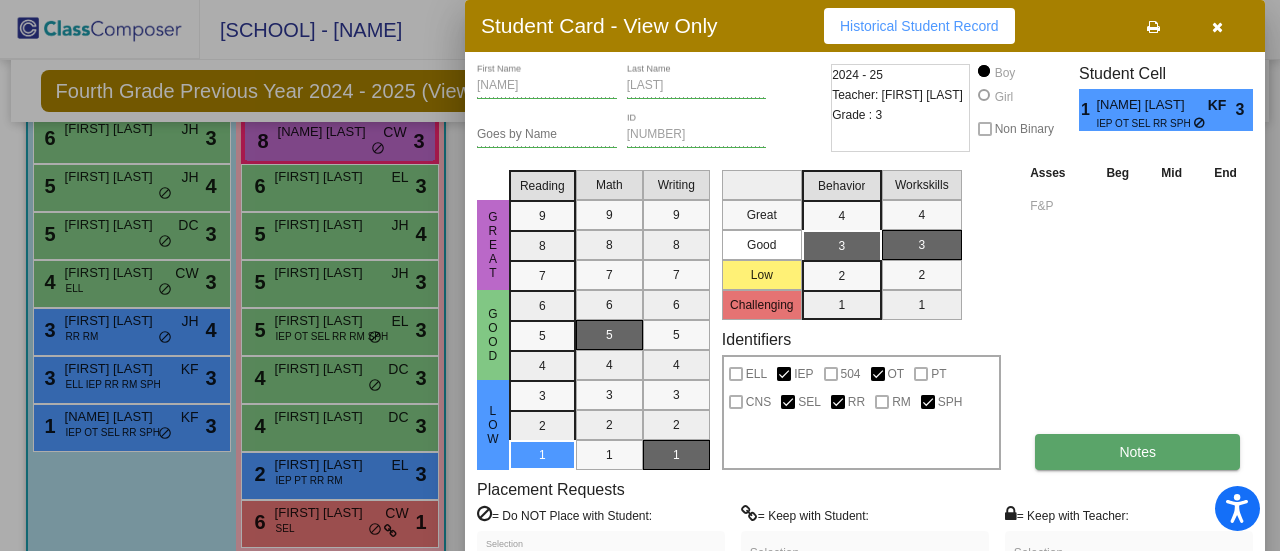 click on "Notes" at bounding box center [1137, 452] 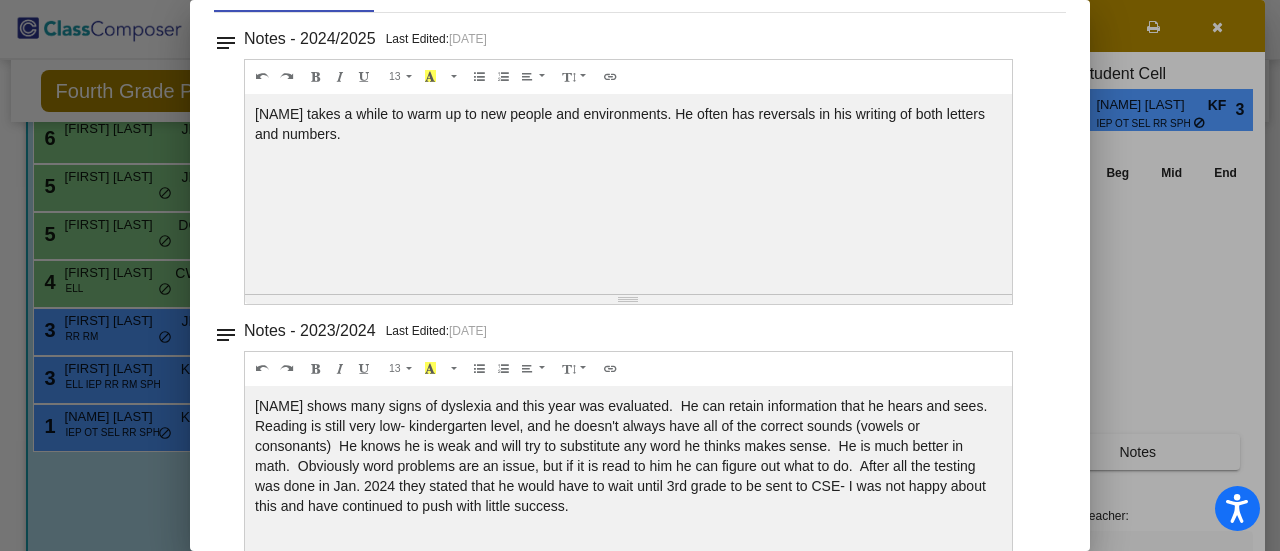 scroll, scrollTop: 0, scrollLeft: 0, axis: both 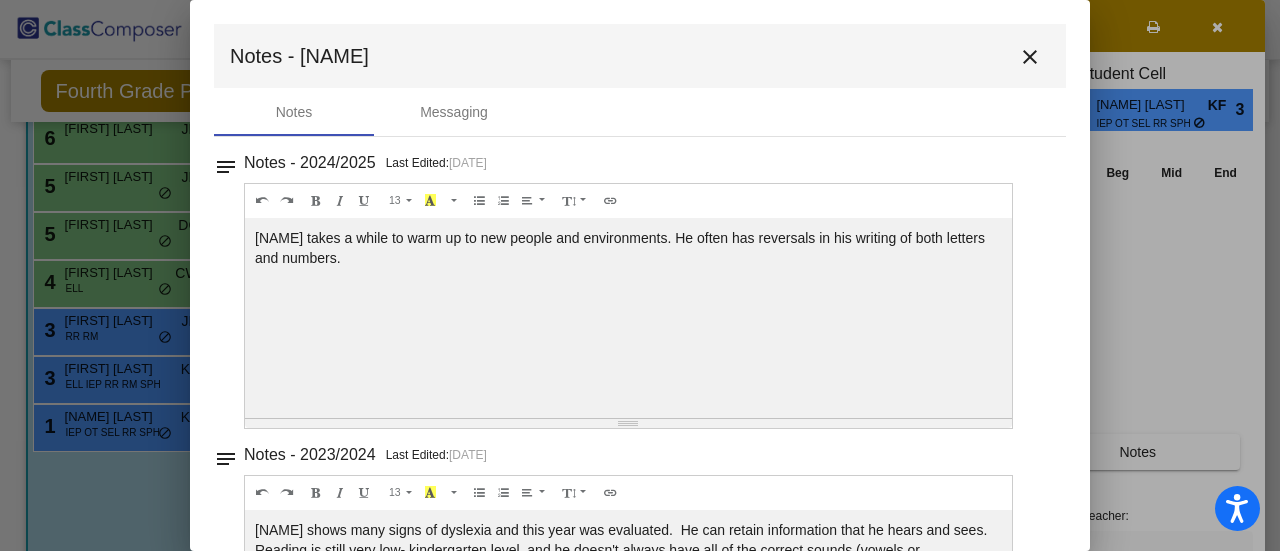 click on "close" at bounding box center (1030, 57) 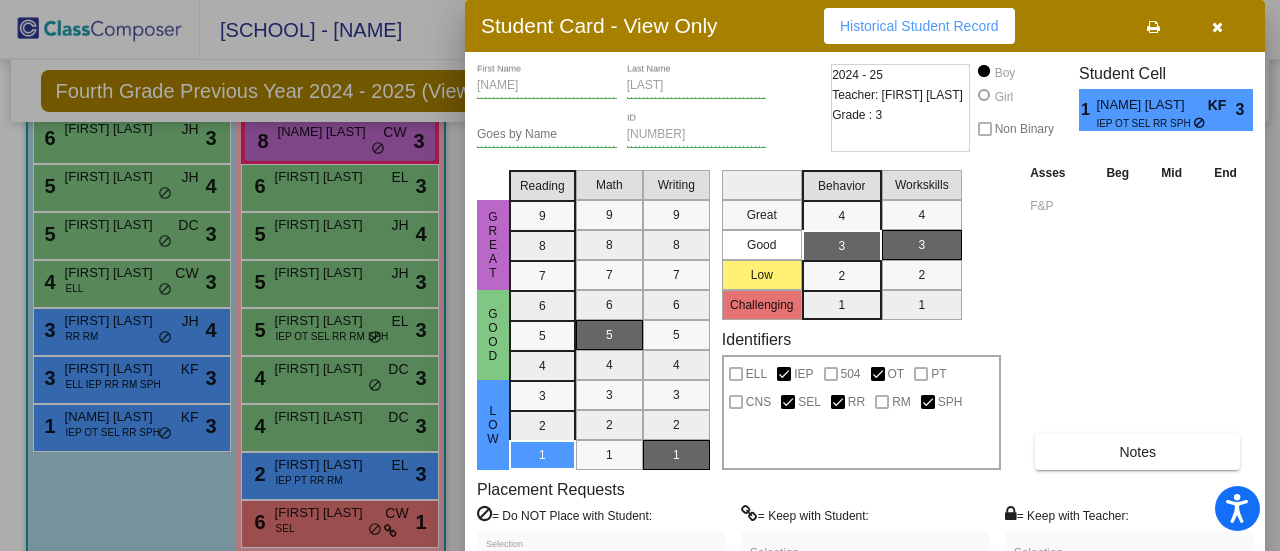 click on "Historical Student Record" at bounding box center (919, 26) 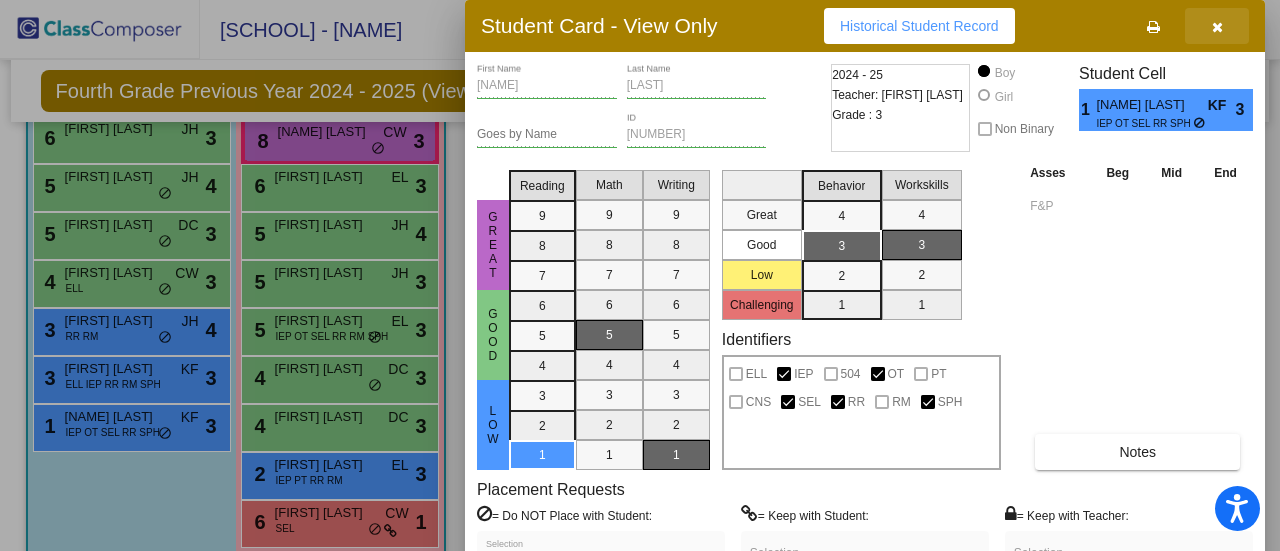 click at bounding box center (1217, 27) 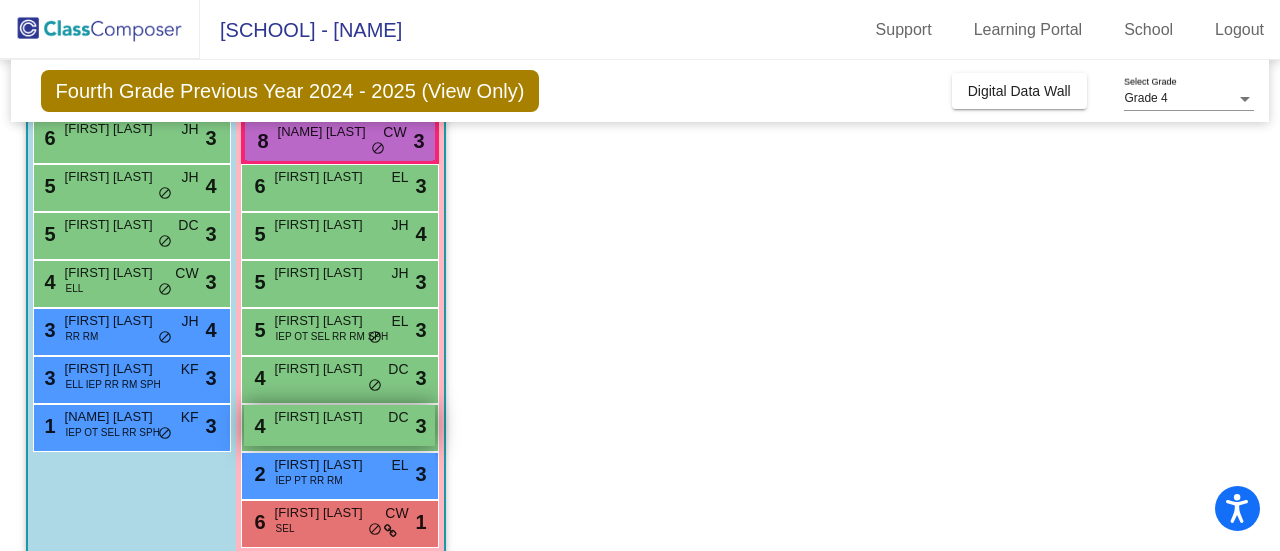 click on "4 [NAME] [LAST] DC lock do_not_disturb_alt 3" at bounding box center [339, 425] 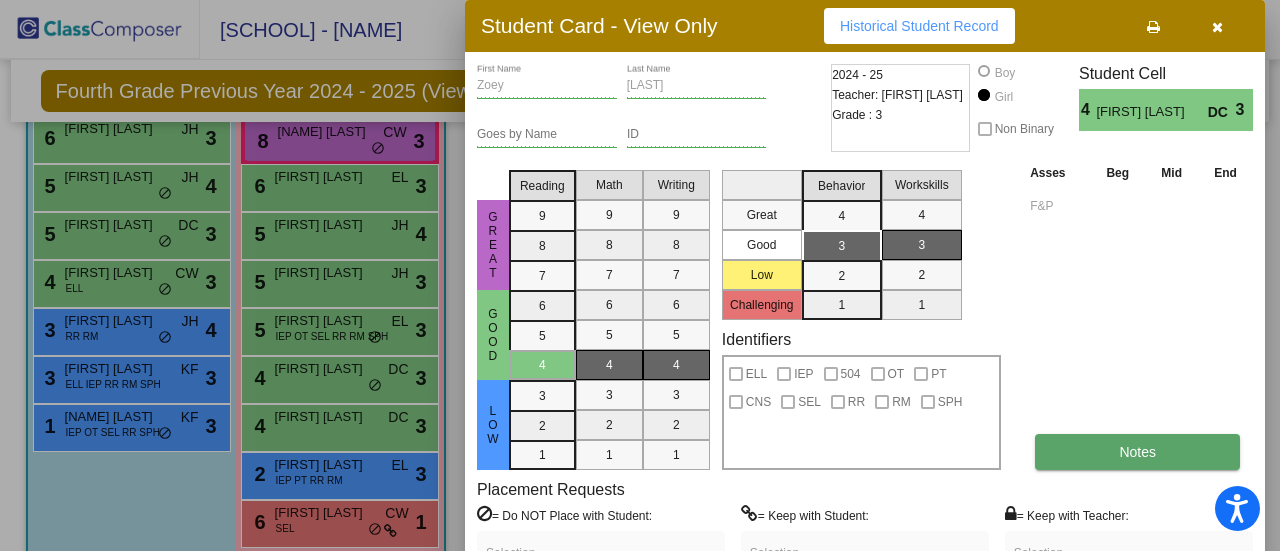 click on "Notes" at bounding box center [1137, 452] 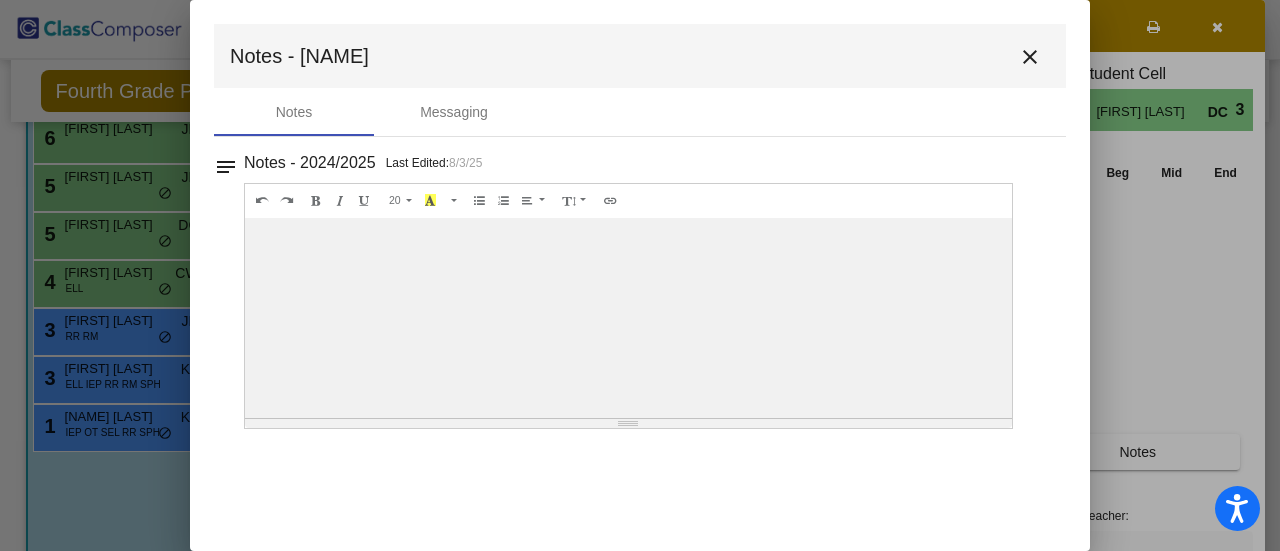click on "close" at bounding box center [1030, 57] 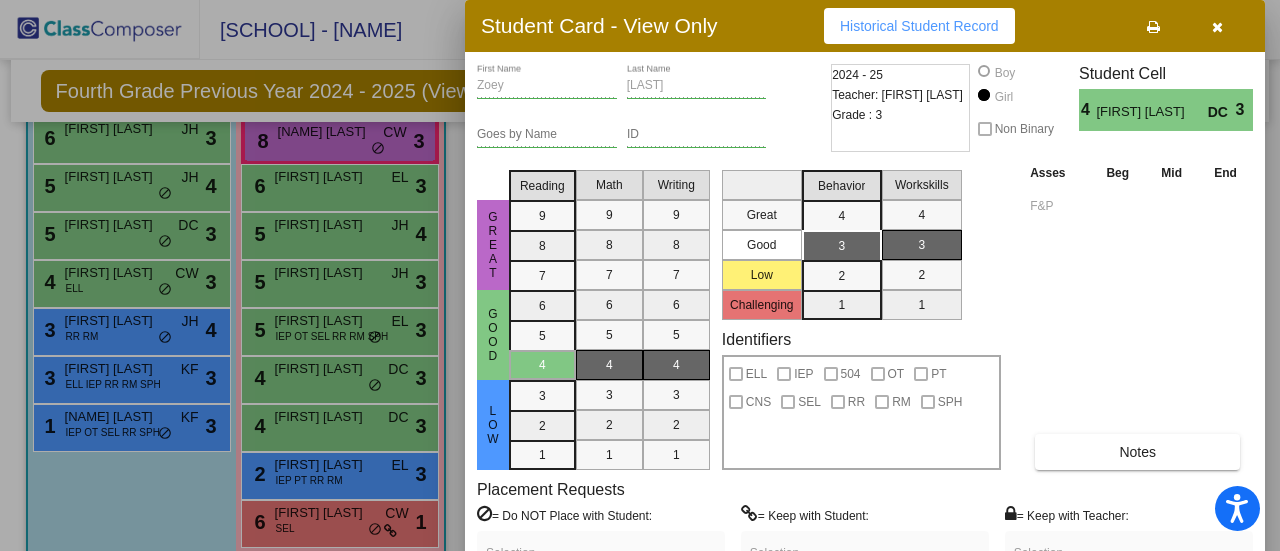 click on "Historical Student Record" at bounding box center [919, 26] 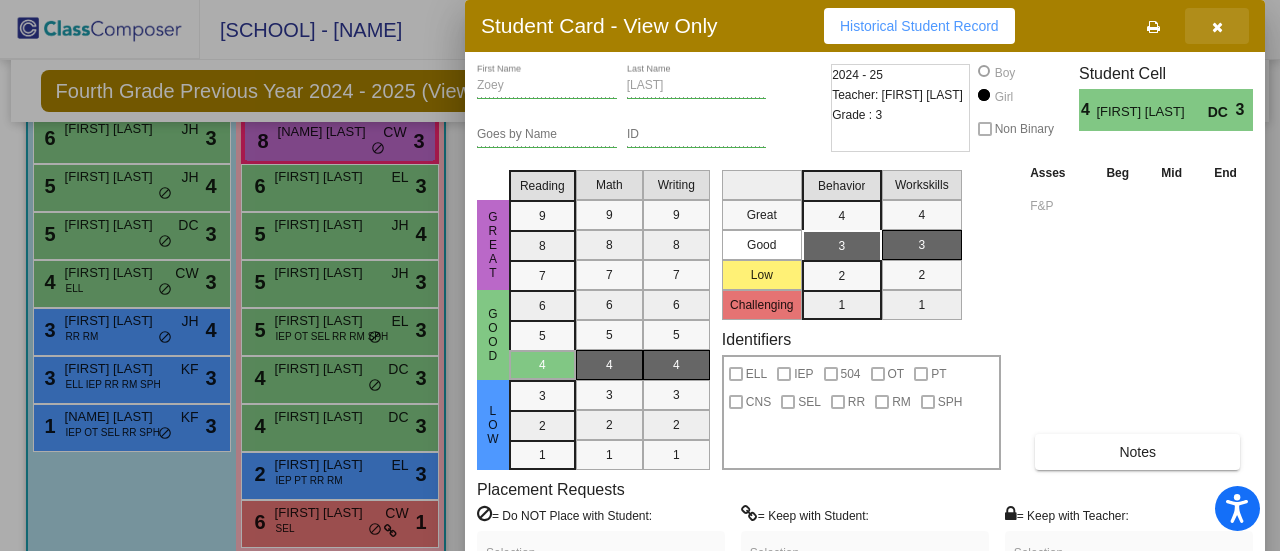 click at bounding box center (1217, 26) 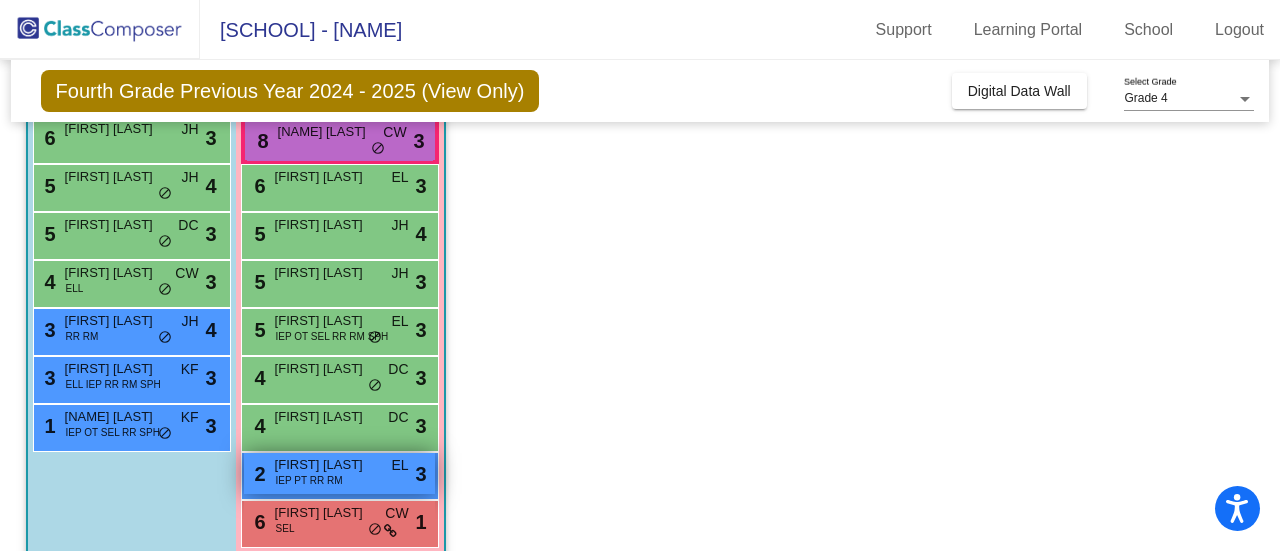 click on "[FIRST] [LAST]" at bounding box center [325, 465] 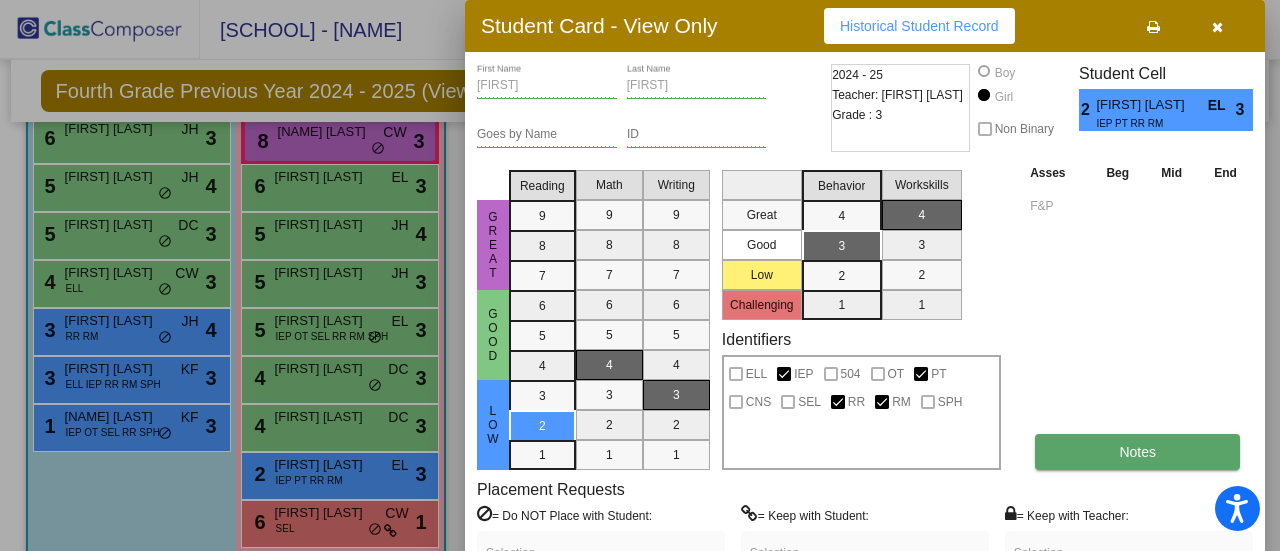click on "Notes" at bounding box center (1137, 452) 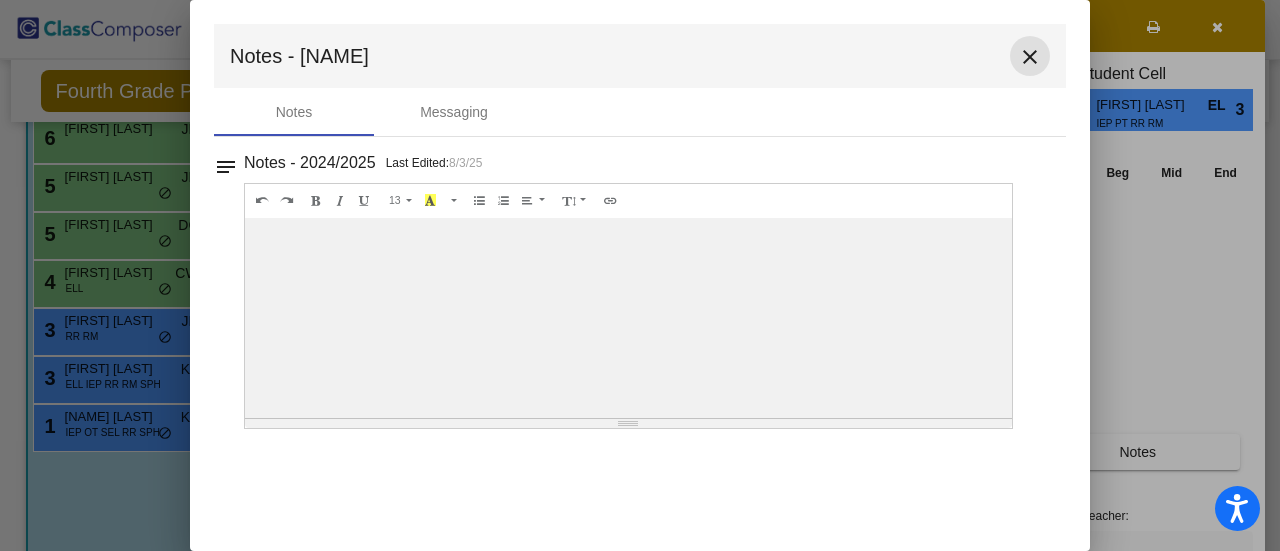 click on "close" at bounding box center (1030, 57) 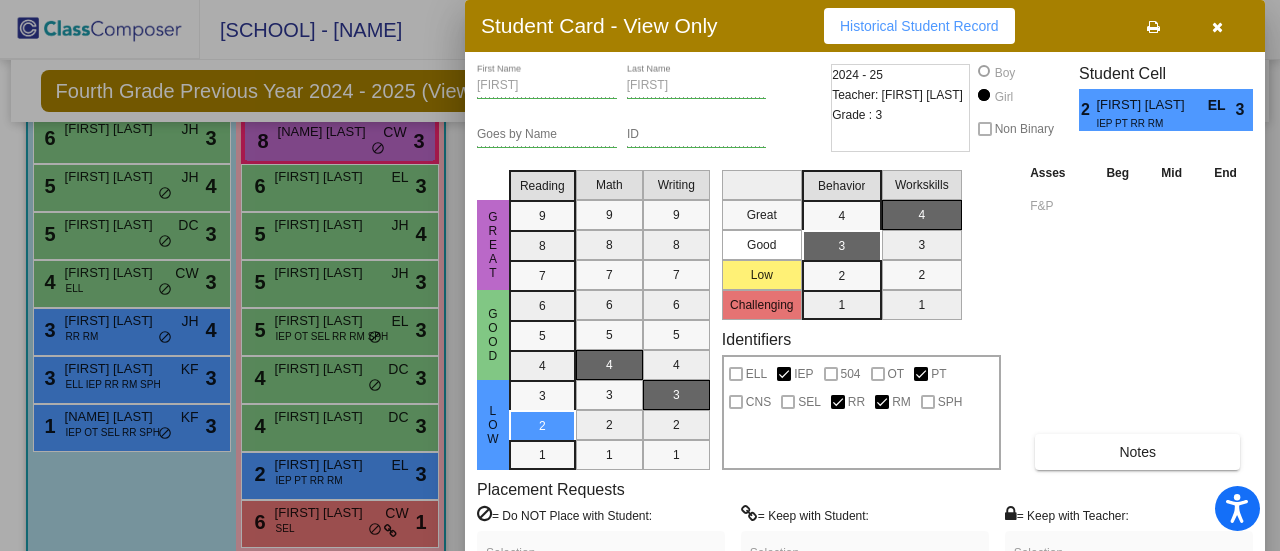click on "Historical Student Record" at bounding box center [919, 26] 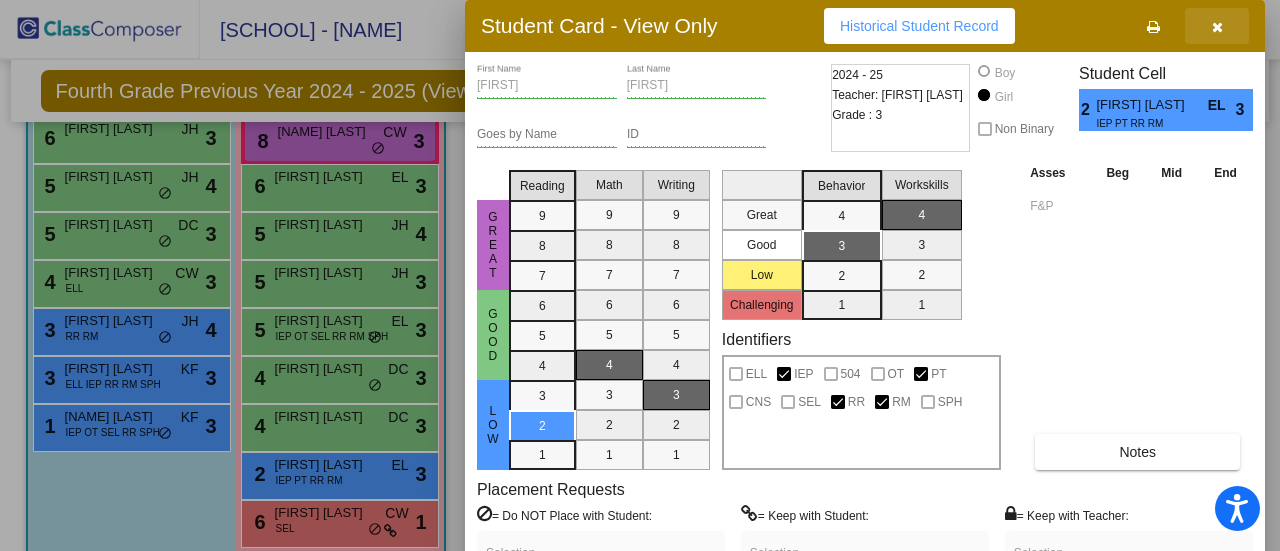 click at bounding box center (1217, 26) 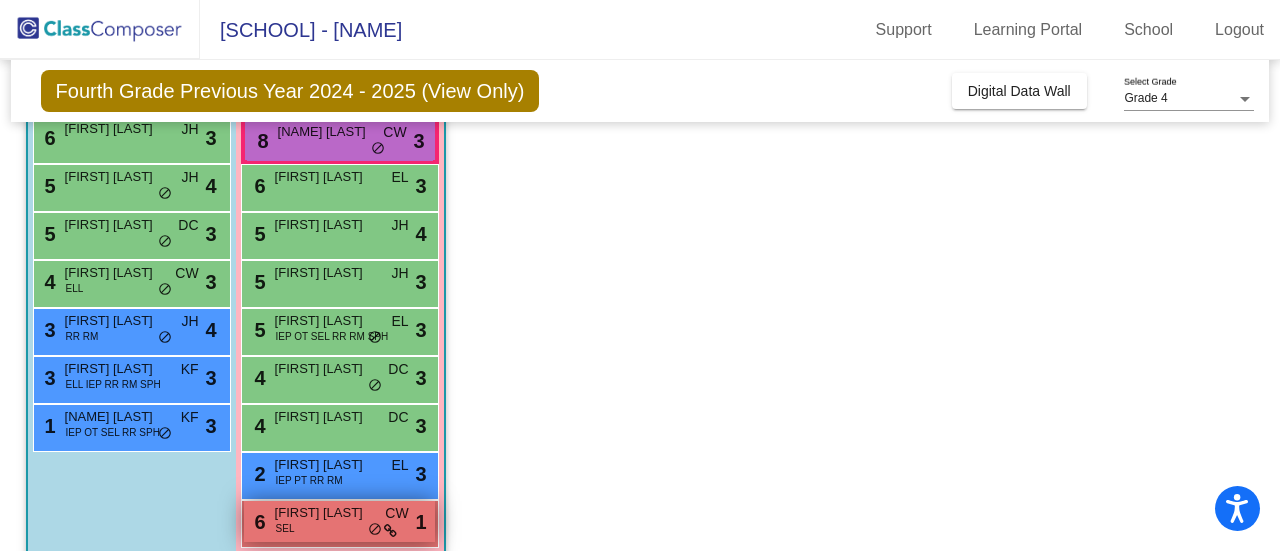 click on "[FIRST] [LAST]" at bounding box center [325, 513] 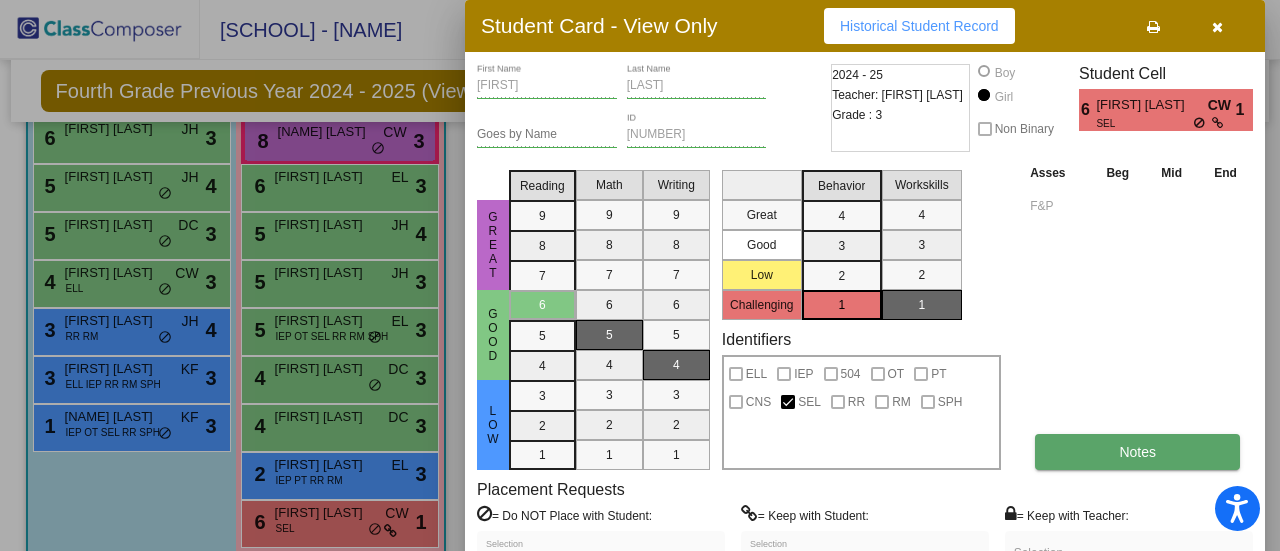 click on "Notes" at bounding box center [1137, 452] 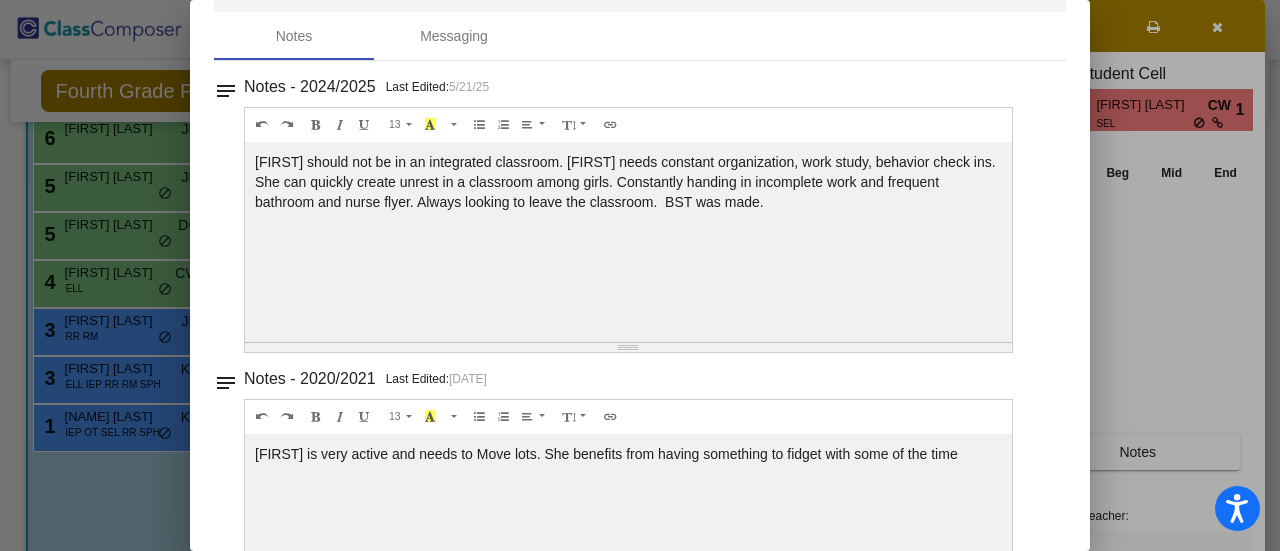 scroll, scrollTop: 0, scrollLeft: 0, axis: both 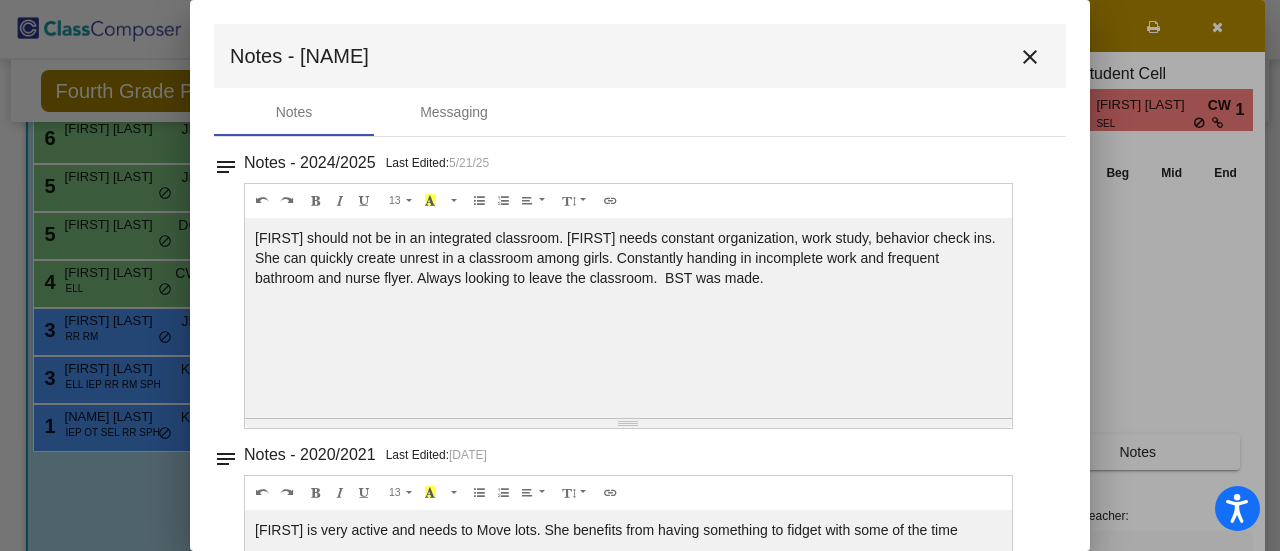 click on "close" at bounding box center (1030, 56) 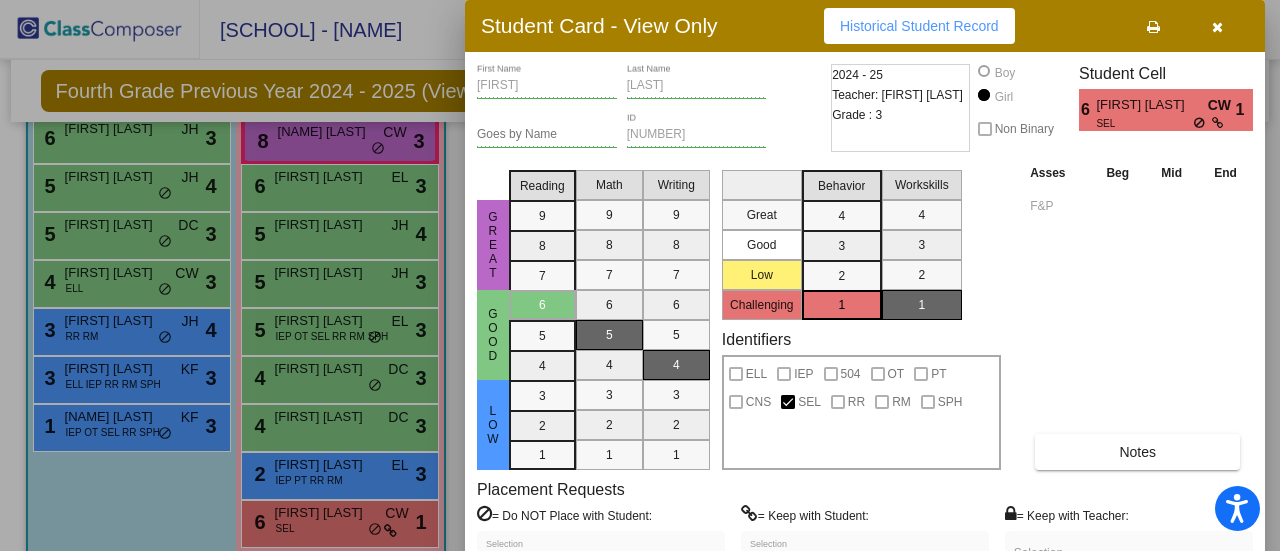 click on "Historical Student Record" at bounding box center [919, 26] 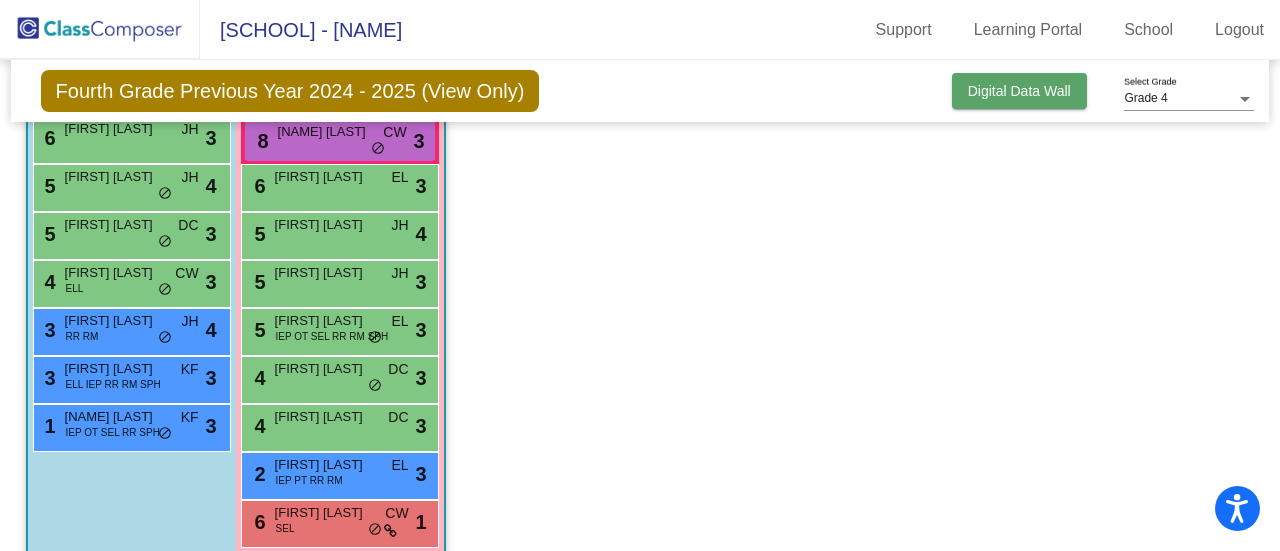 click on "Digital Data Wall" 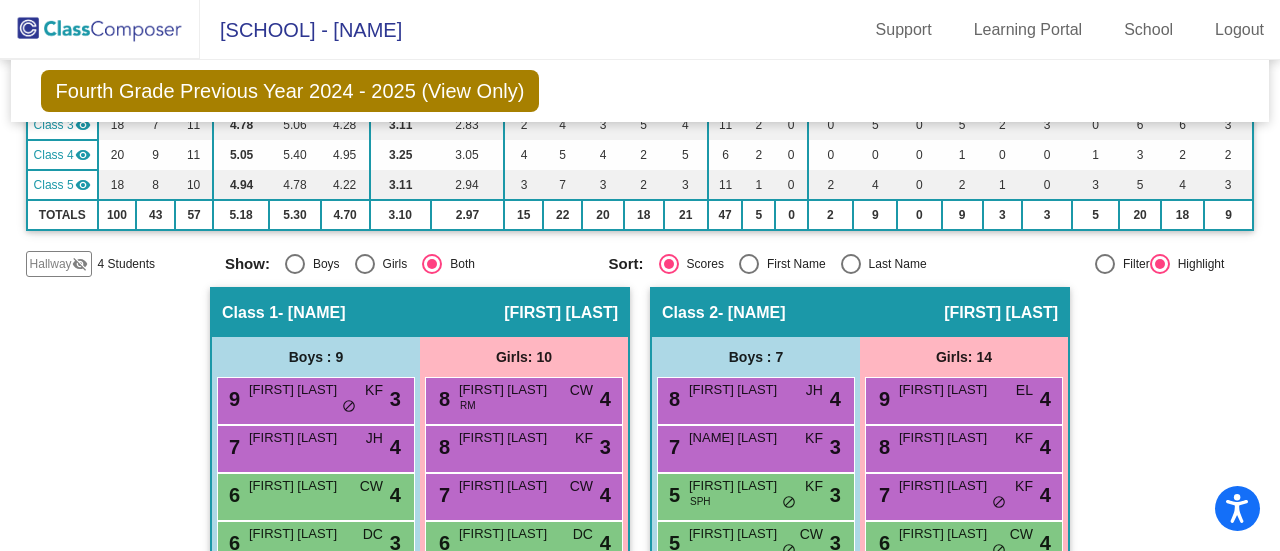 scroll, scrollTop: 2044, scrollLeft: 0, axis: vertical 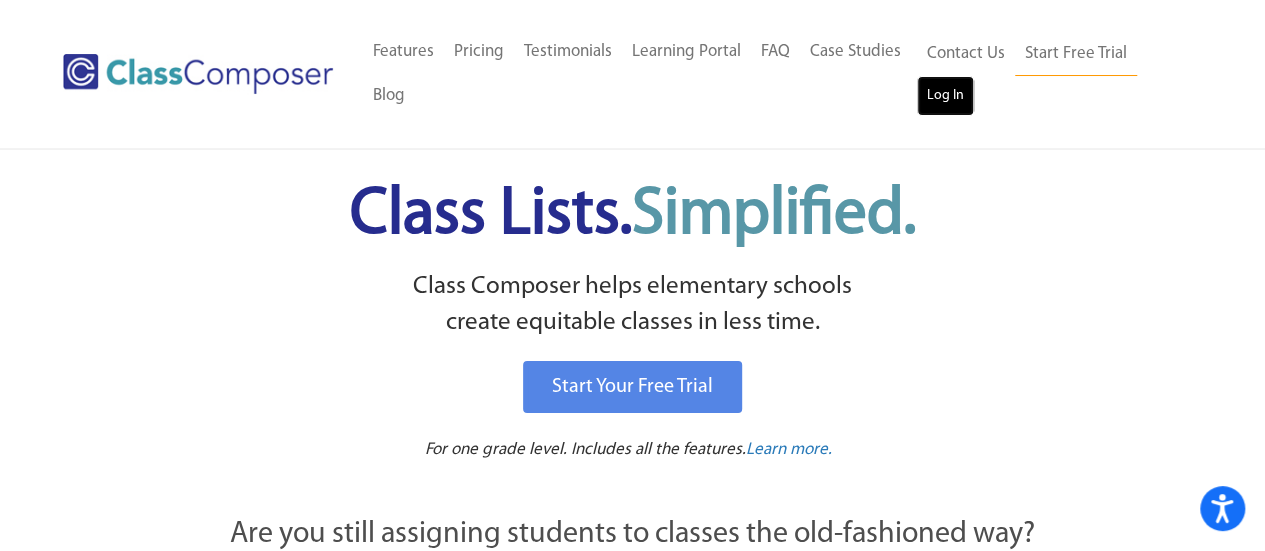 click on "Log In" at bounding box center (945, 96) 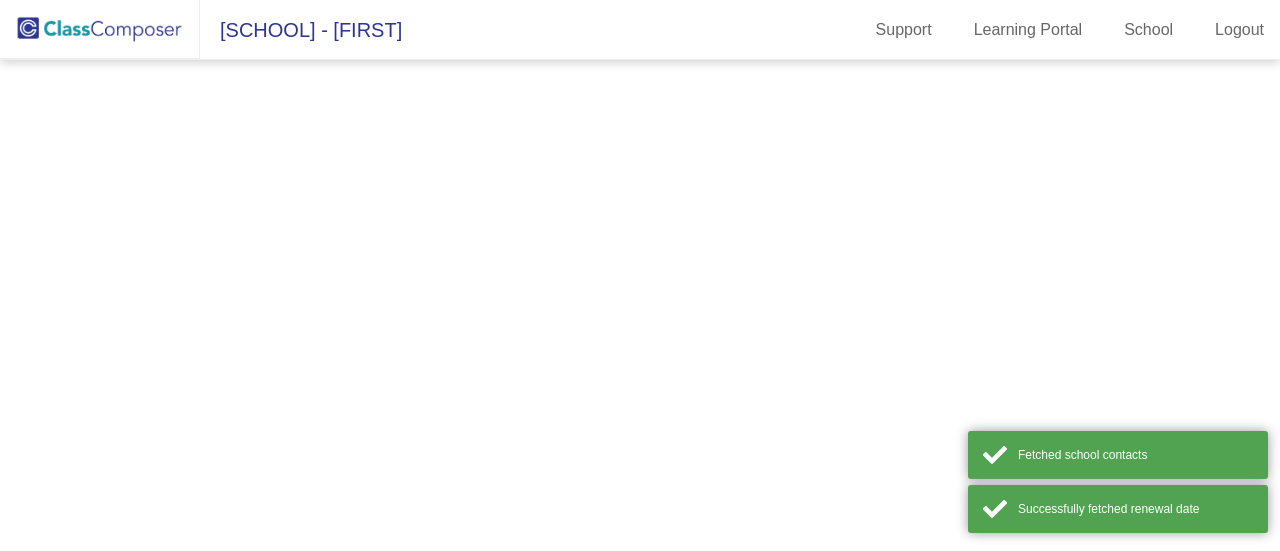 scroll, scrollTop: 0, scrollLeft: 0, axis: both 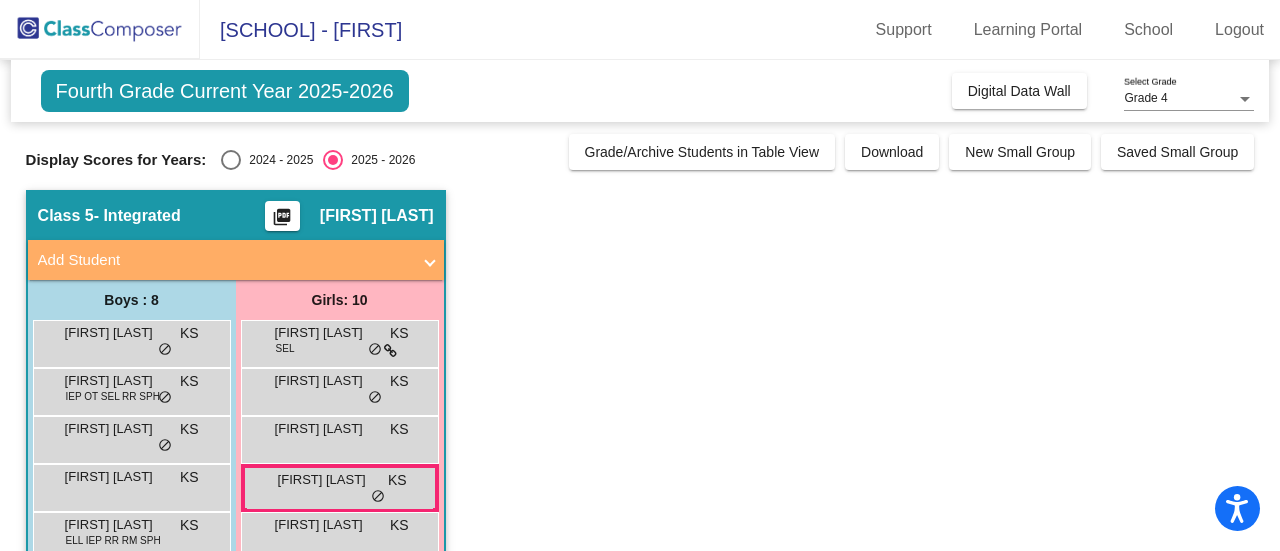 click at bounding box center (231, 160) 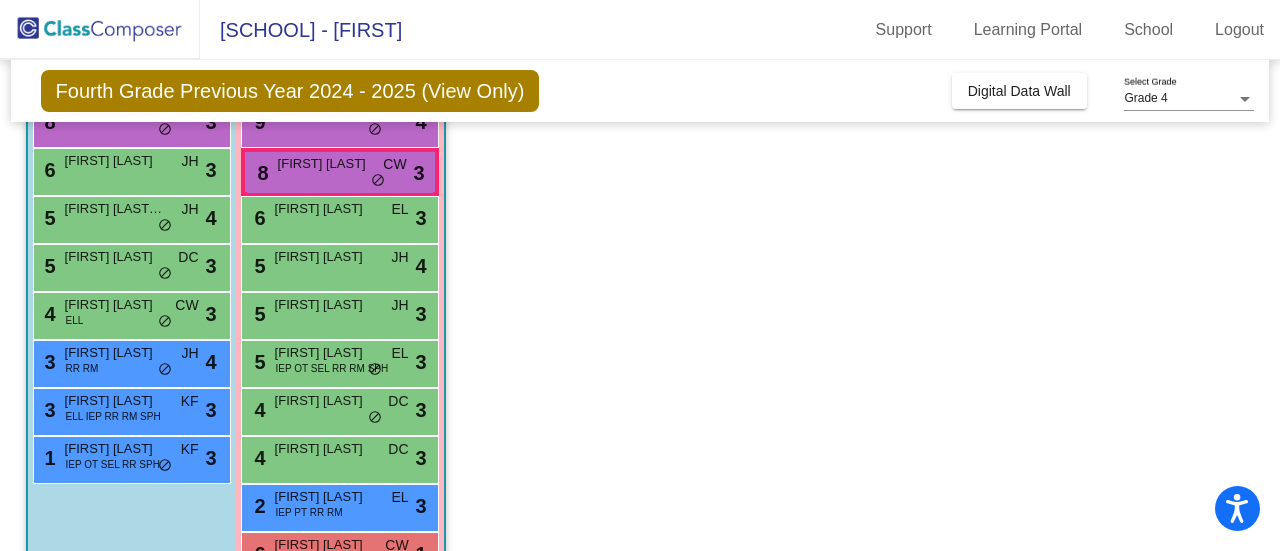 scroll, scrollTop: 221, scrollLeft: 0, axis: vertical 